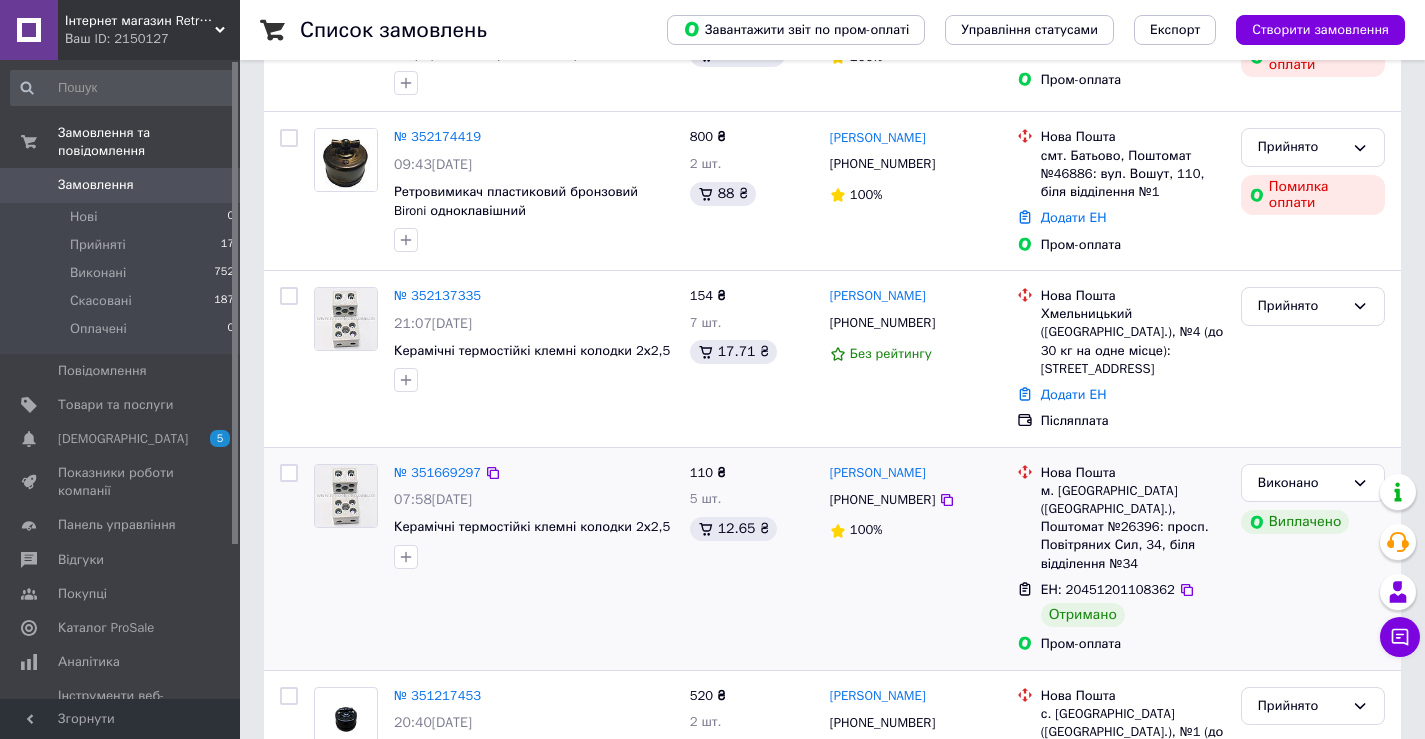 scroll, scrollTop: 400, scrollLeft: 0, axis: vertical 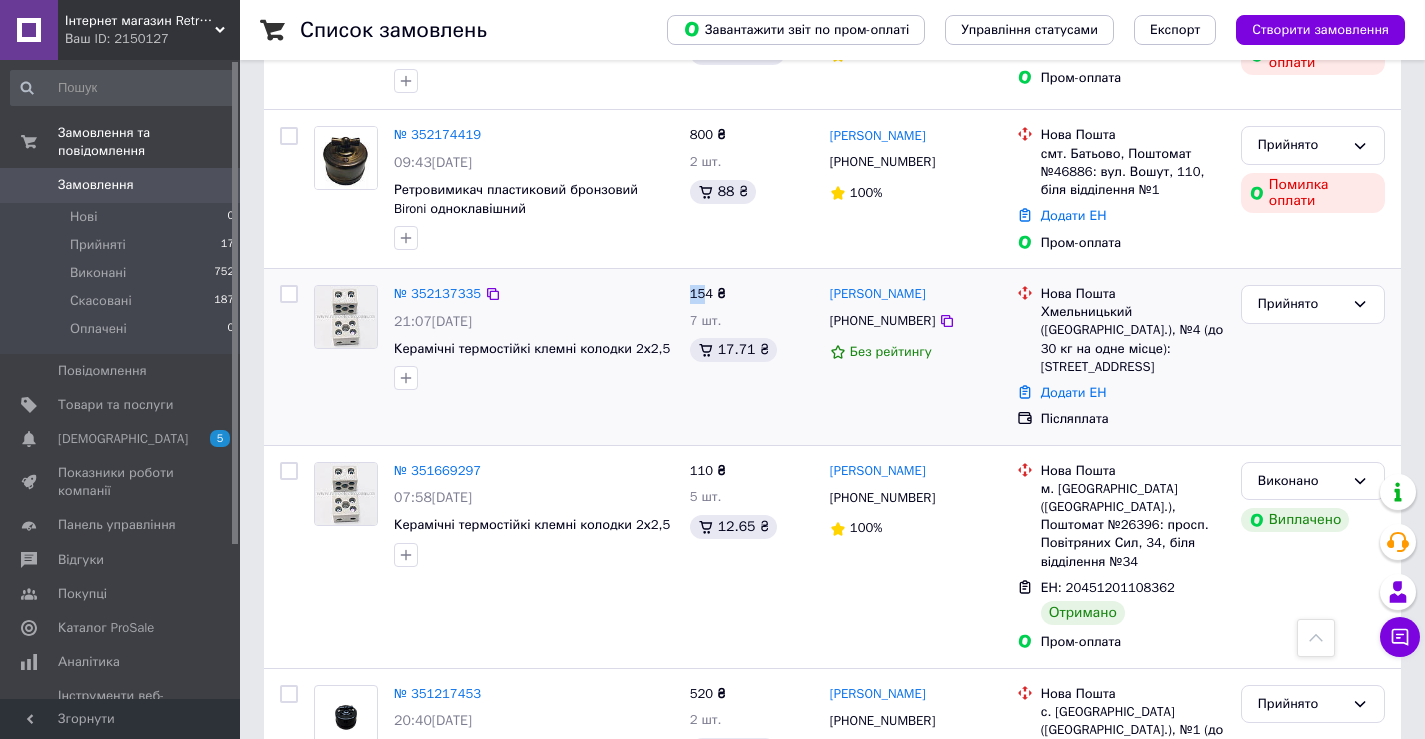 drag, startPoint x: 708, startPoint y: 292, endPoint x: 689, endPoint y: 292, distance: 19 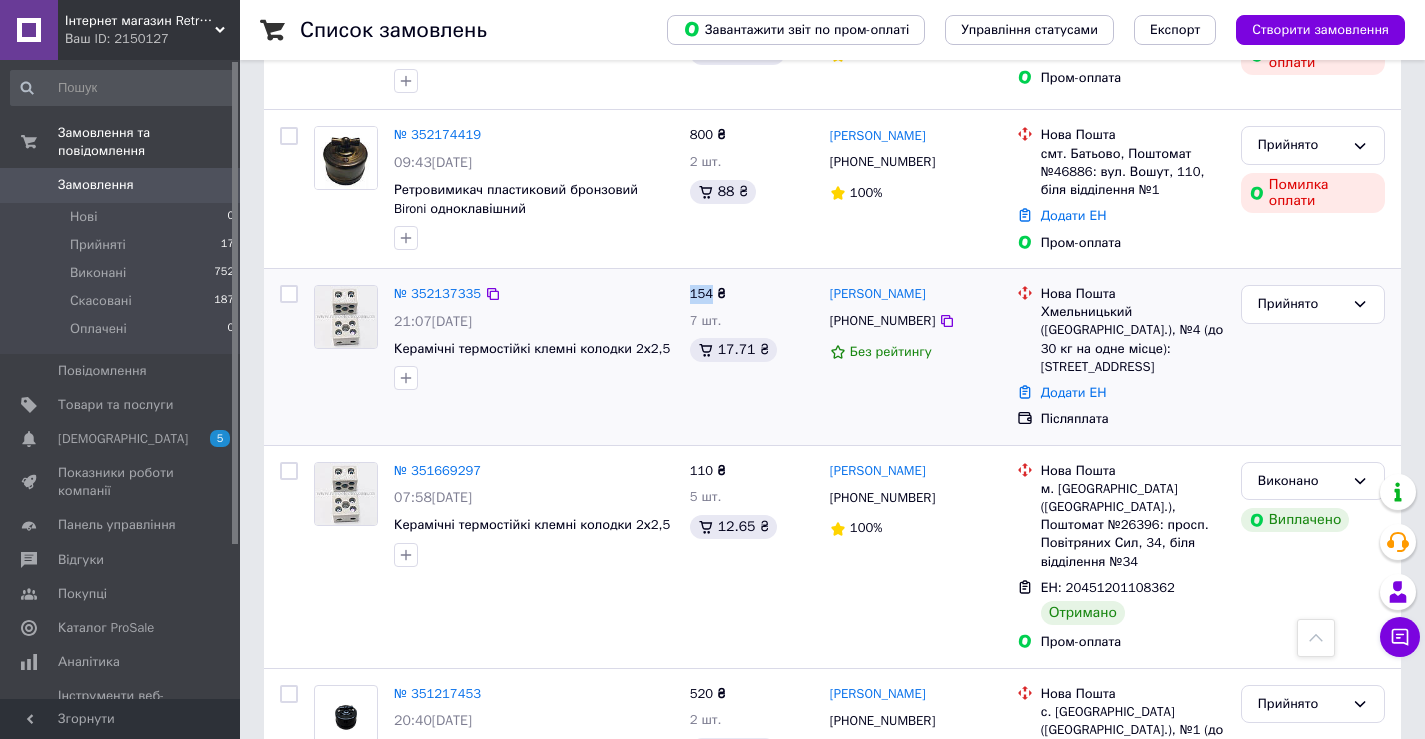 drag, startPoint x: 713, startPoint y: 291, endPoint x: 686, endPoint y: 292, distance: 27.018513 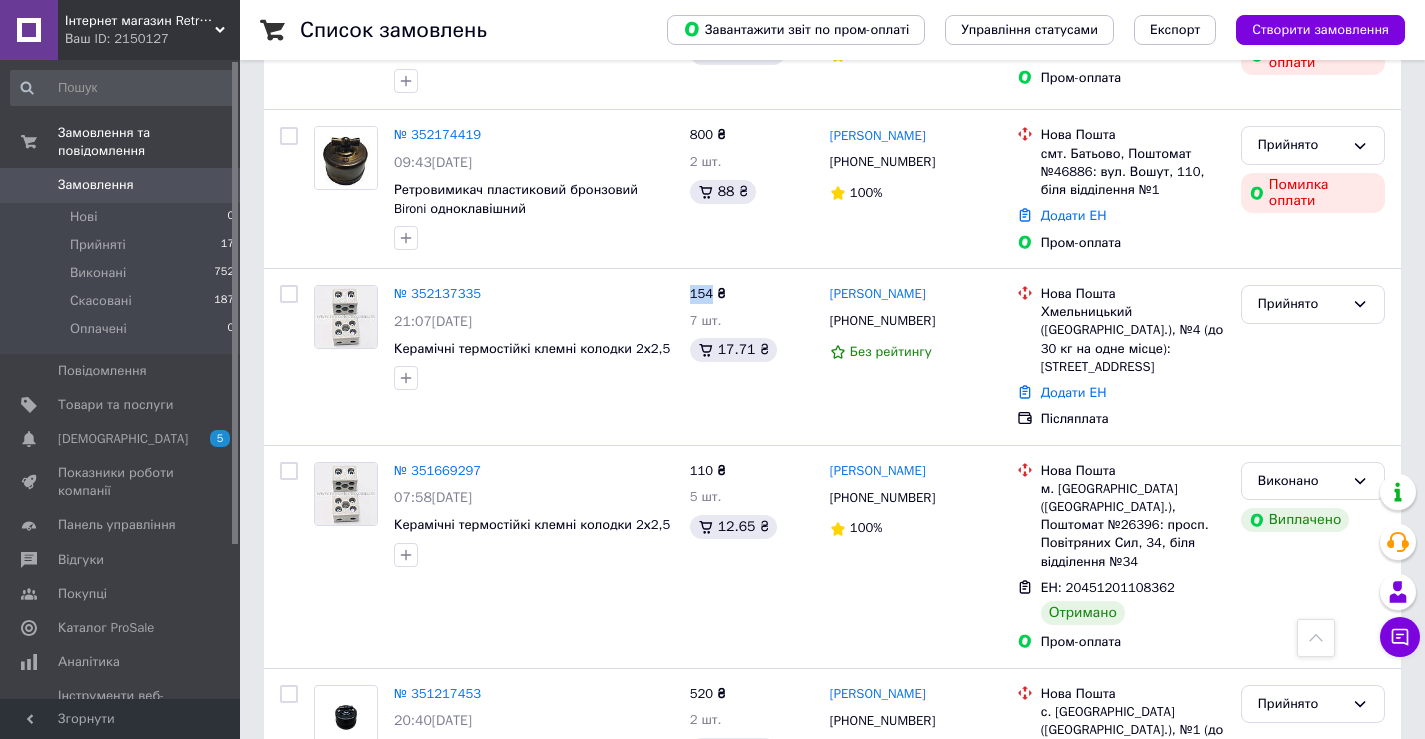 copy on "154" 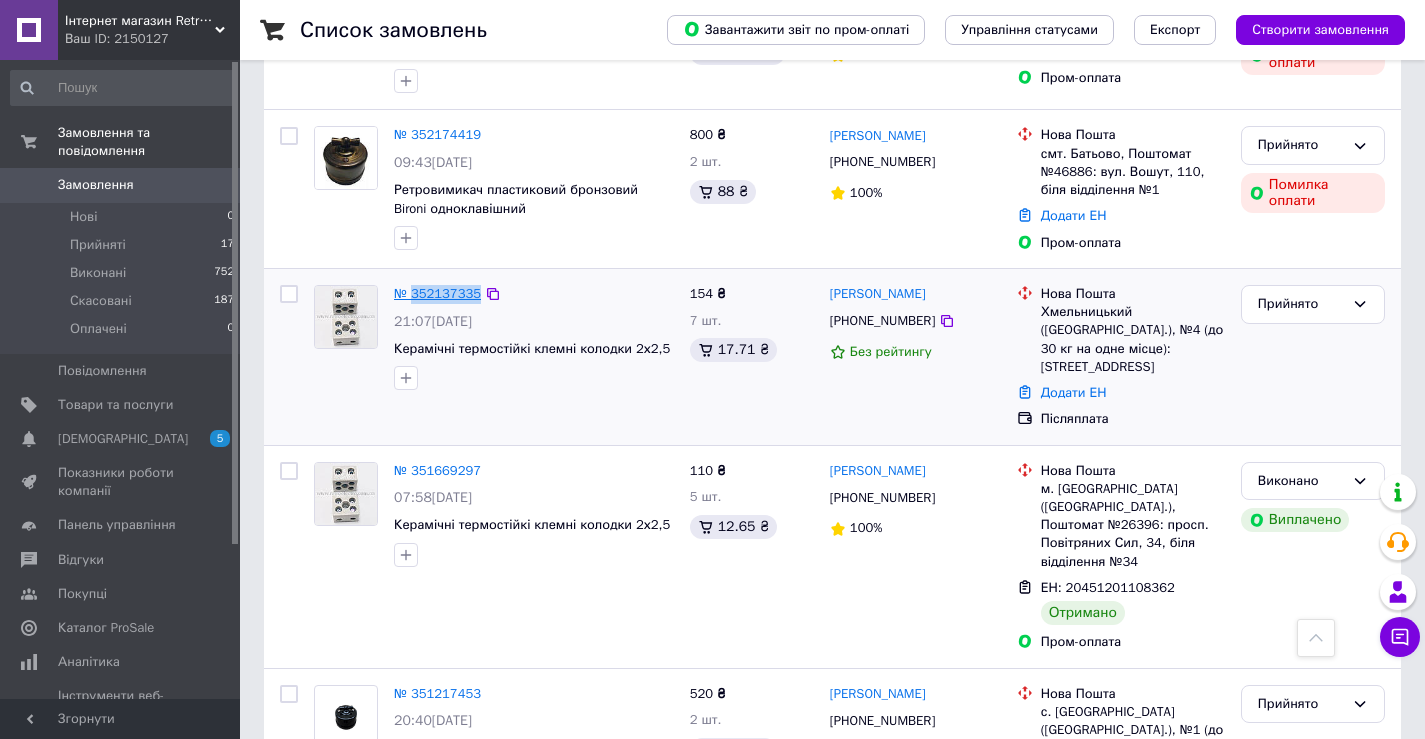 drag, startPoint x: 530, startPoint y: 295, endPoint x: 414, endPoint y: 297, distance: 116.01724 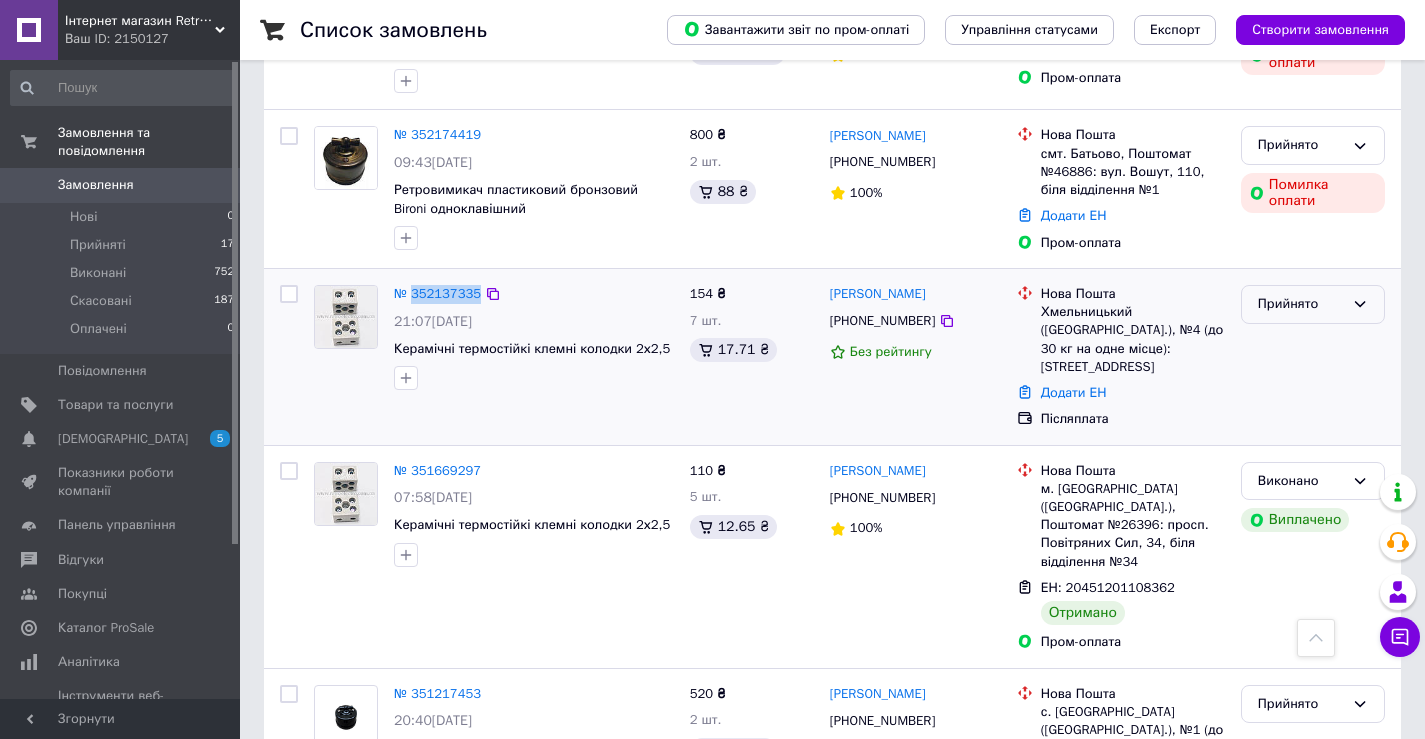 copy on "352137335" 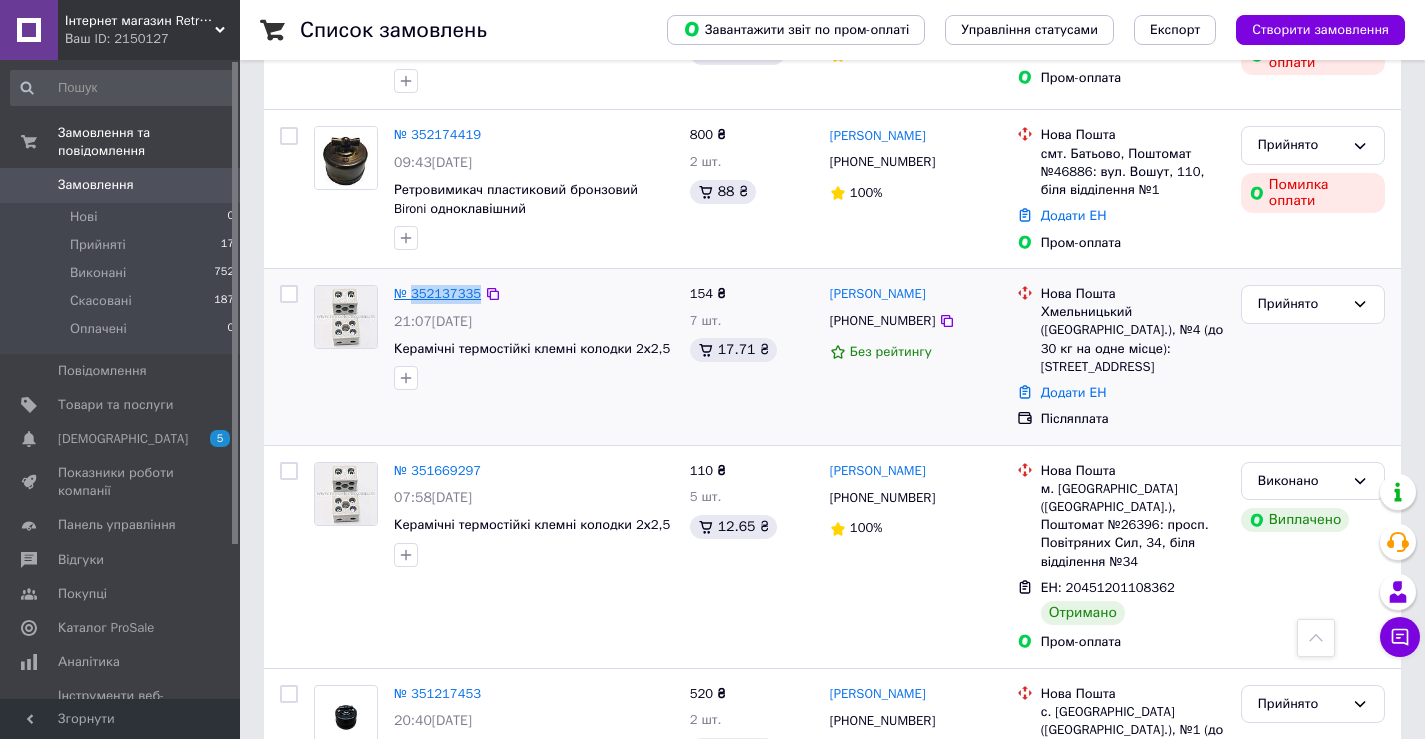 click on "№ 352137335" at bounding box center [437, 293] 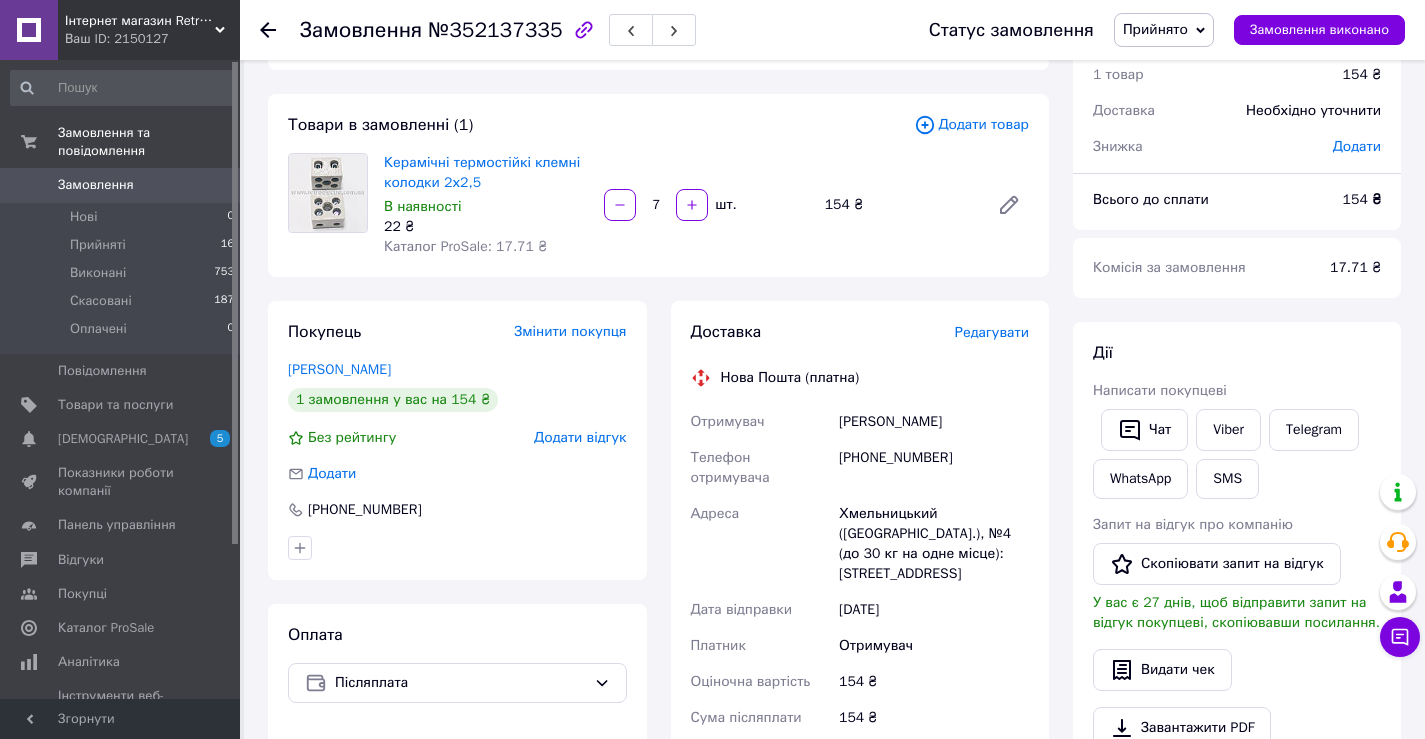 scroll, scrollTop: 100, scrollLeft: 0, axis: vertical 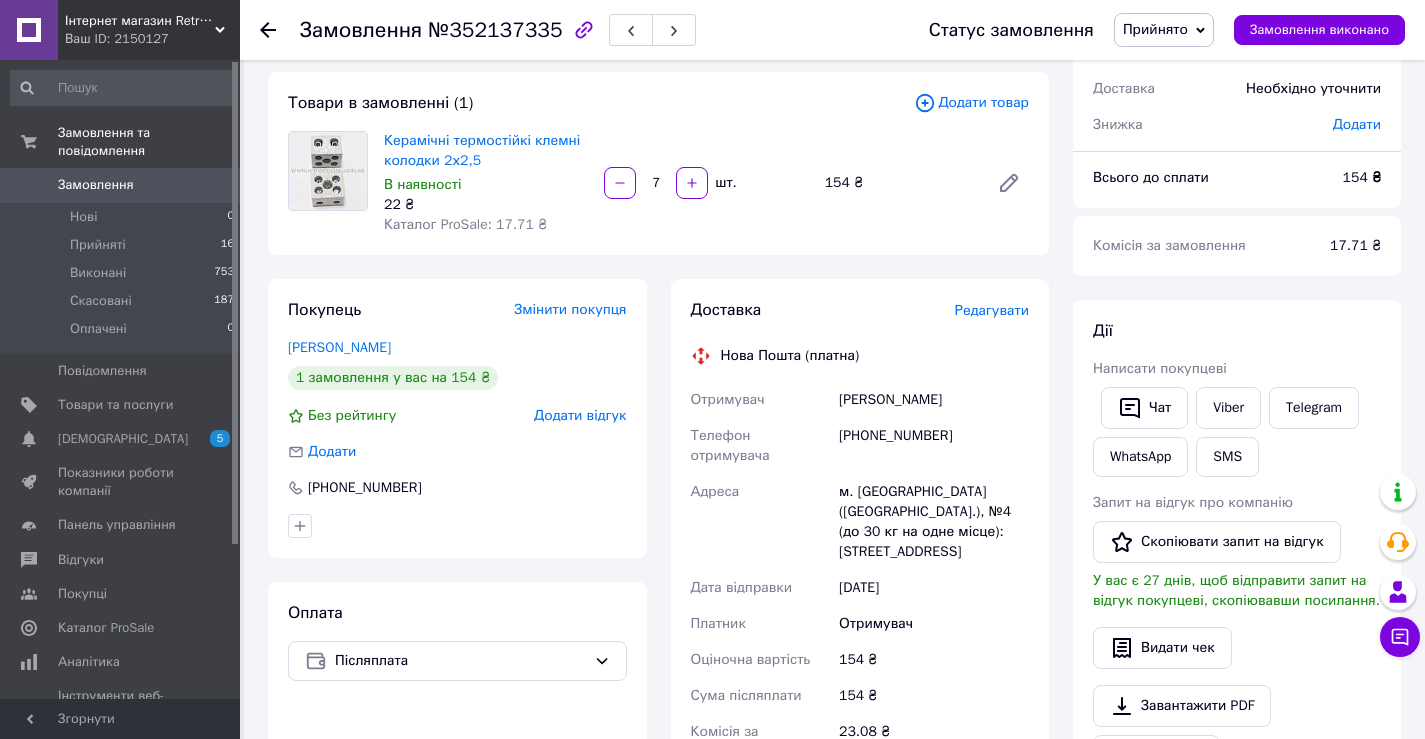 click on "[PHONE_NUMBER]" at bounding box center [934, 446] 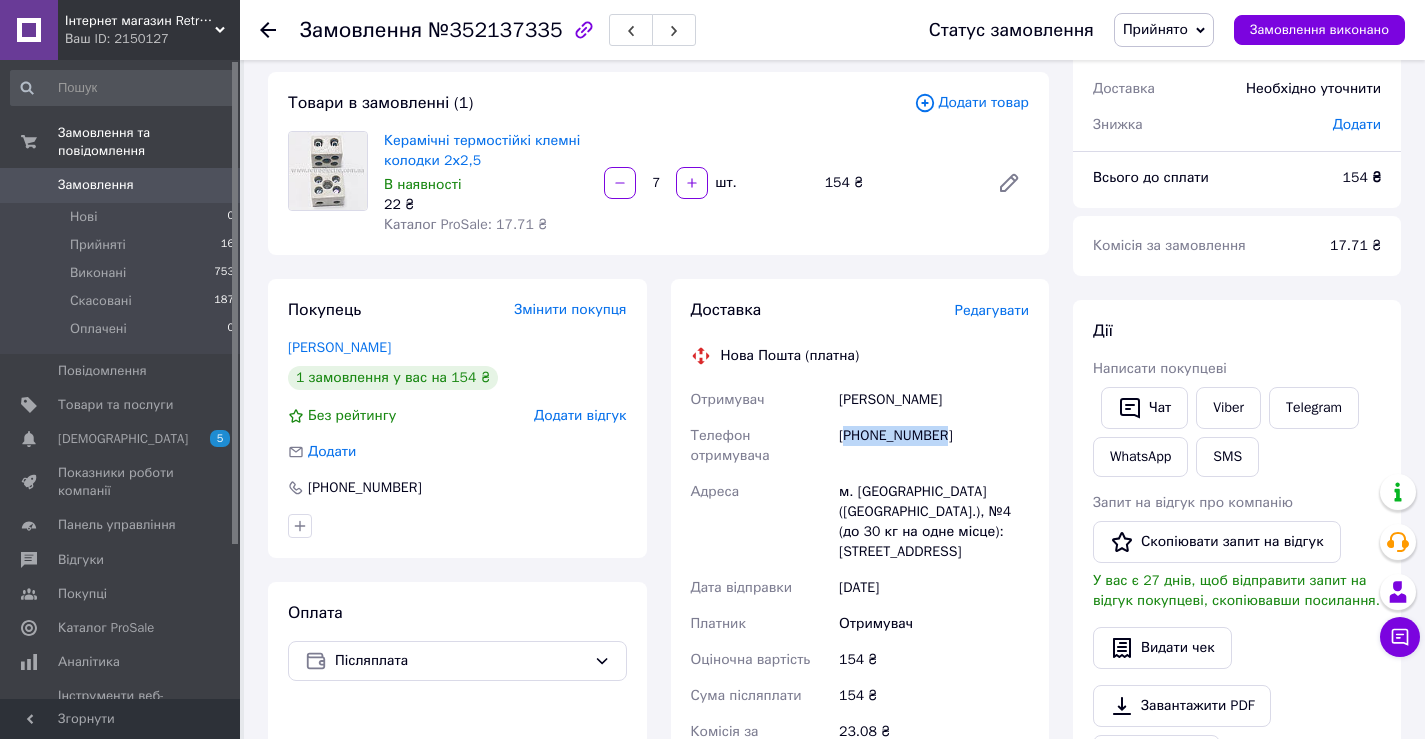 click on "[PHONE_NUMBER]" at bounding box center [934, 446] 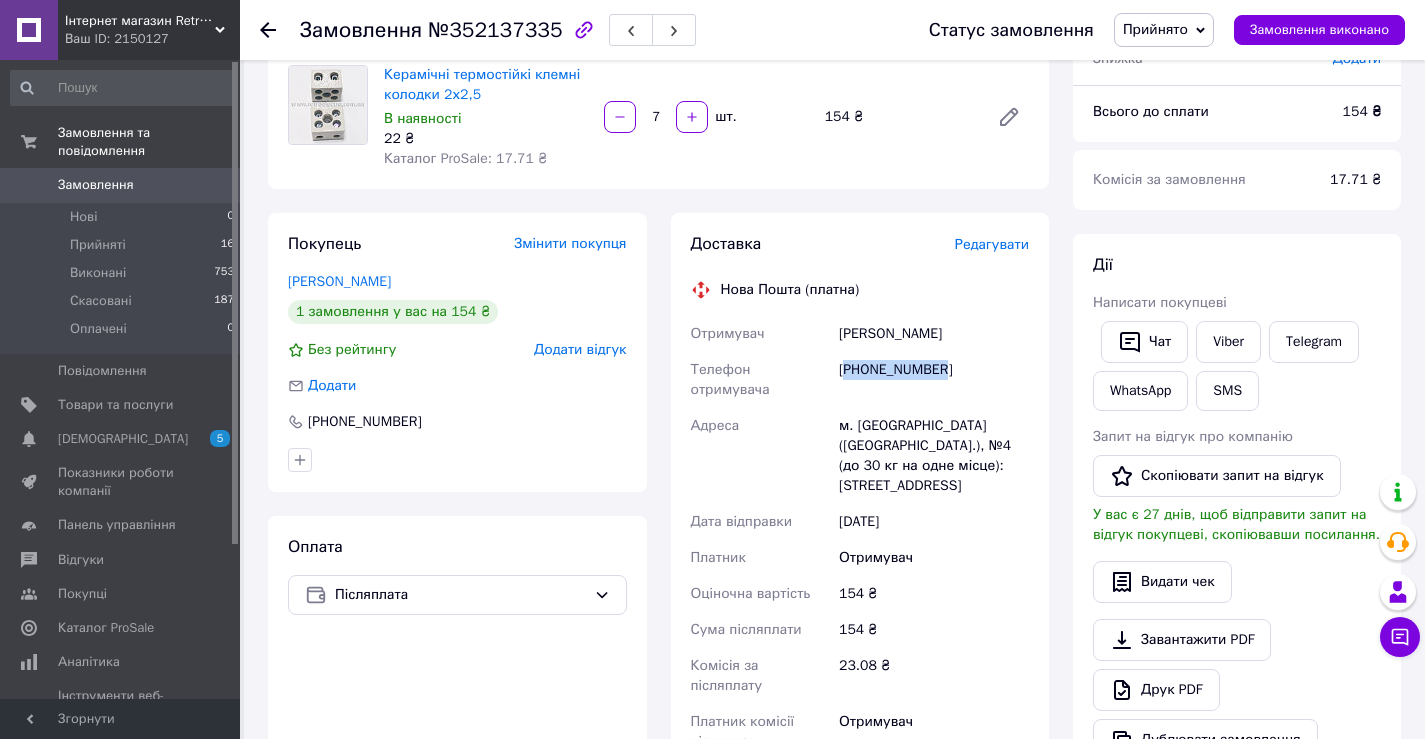 scroll, scrollTop: 300, scrollLeft: 0, axis: vertical 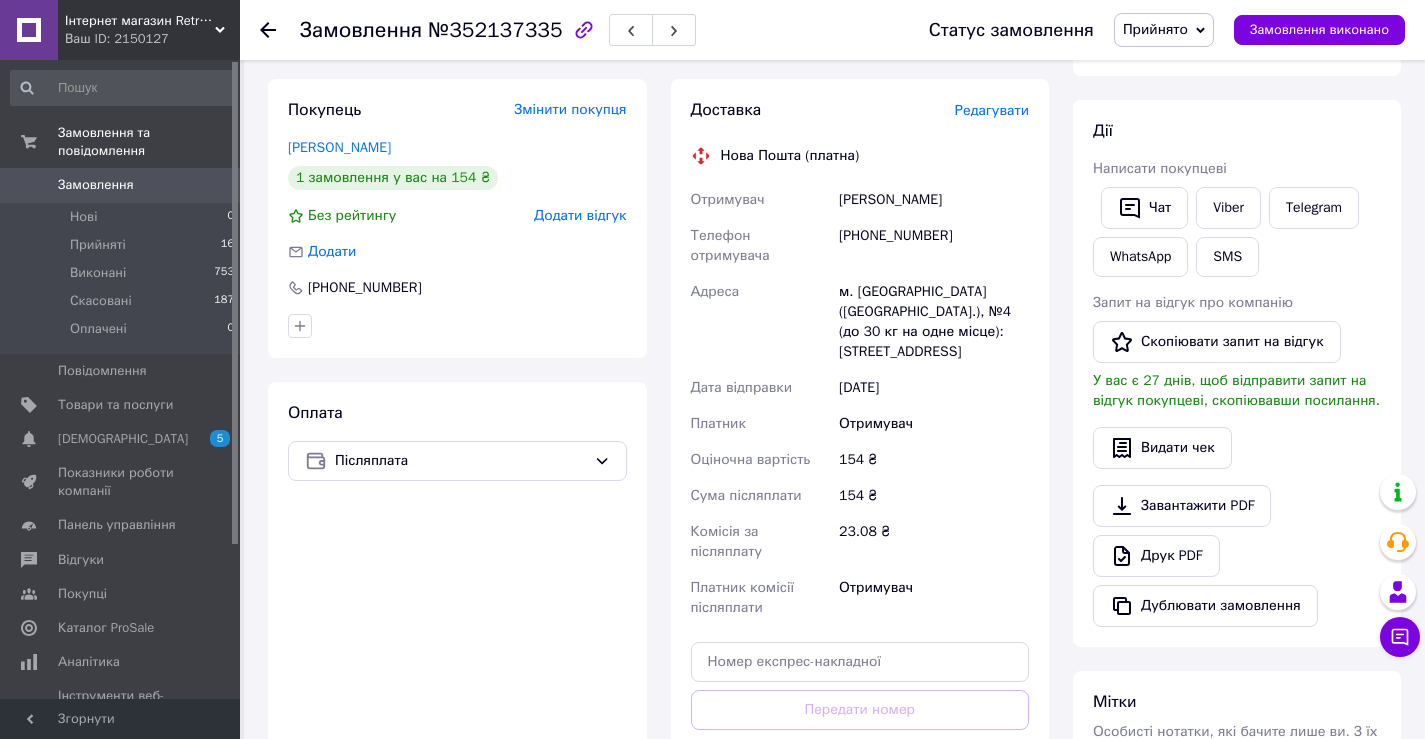 click on "м. [GEOGRAPHIC_DATA] ([GEOGRAPHIC_DATA].), №4 (до 30 кг на одне місце): [STREET_ADDRESS]" at bounding box center (934, 322) 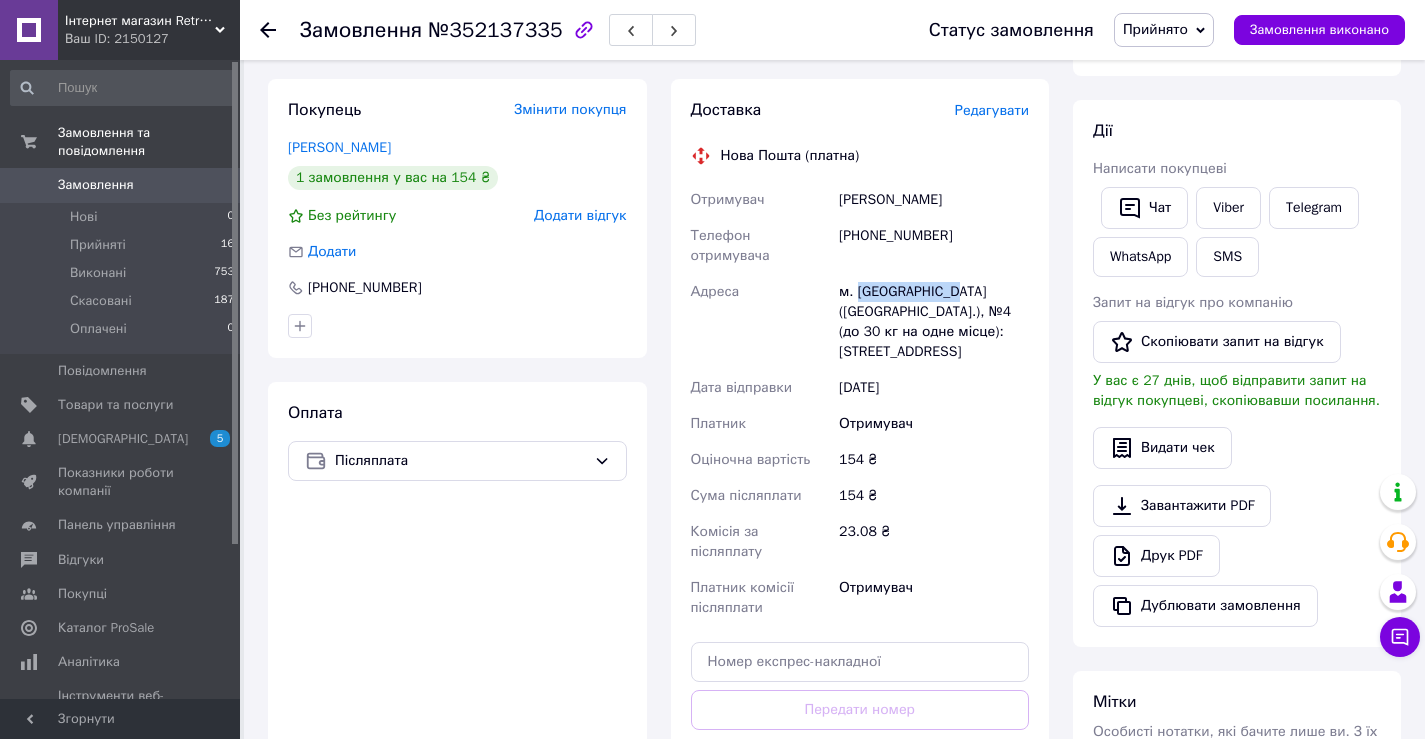 click on "м. [GEOGRAPHIC_DATA] ([GEOGRAPHIC_DATA].), №4 (до 30 кг на одне місце): [STREET_ADDRESS]" at bounding box center (934, 322) 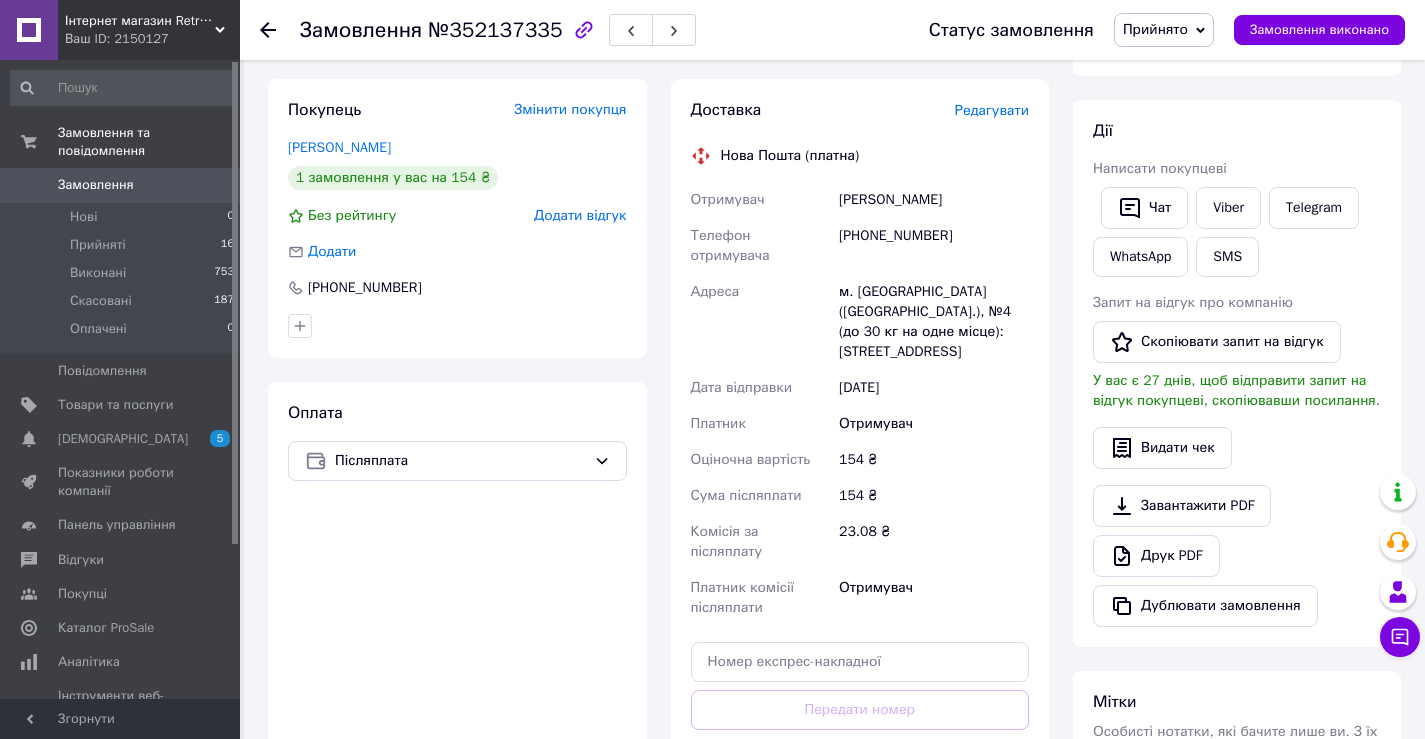 click on "[PHONE_NUMBER]" at bounding box center (934, 246) 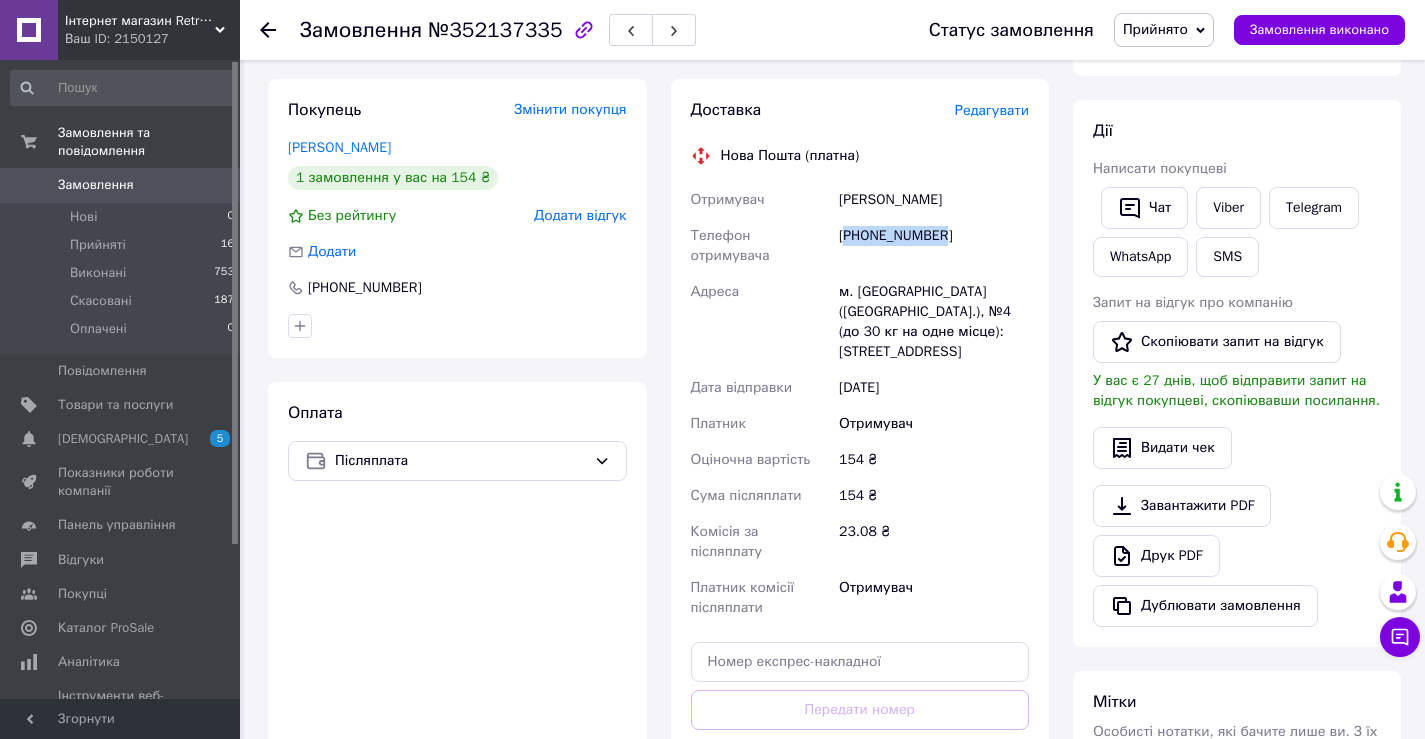 click on "[PHONE_NUMBER]" at bounding box center (934, 246) 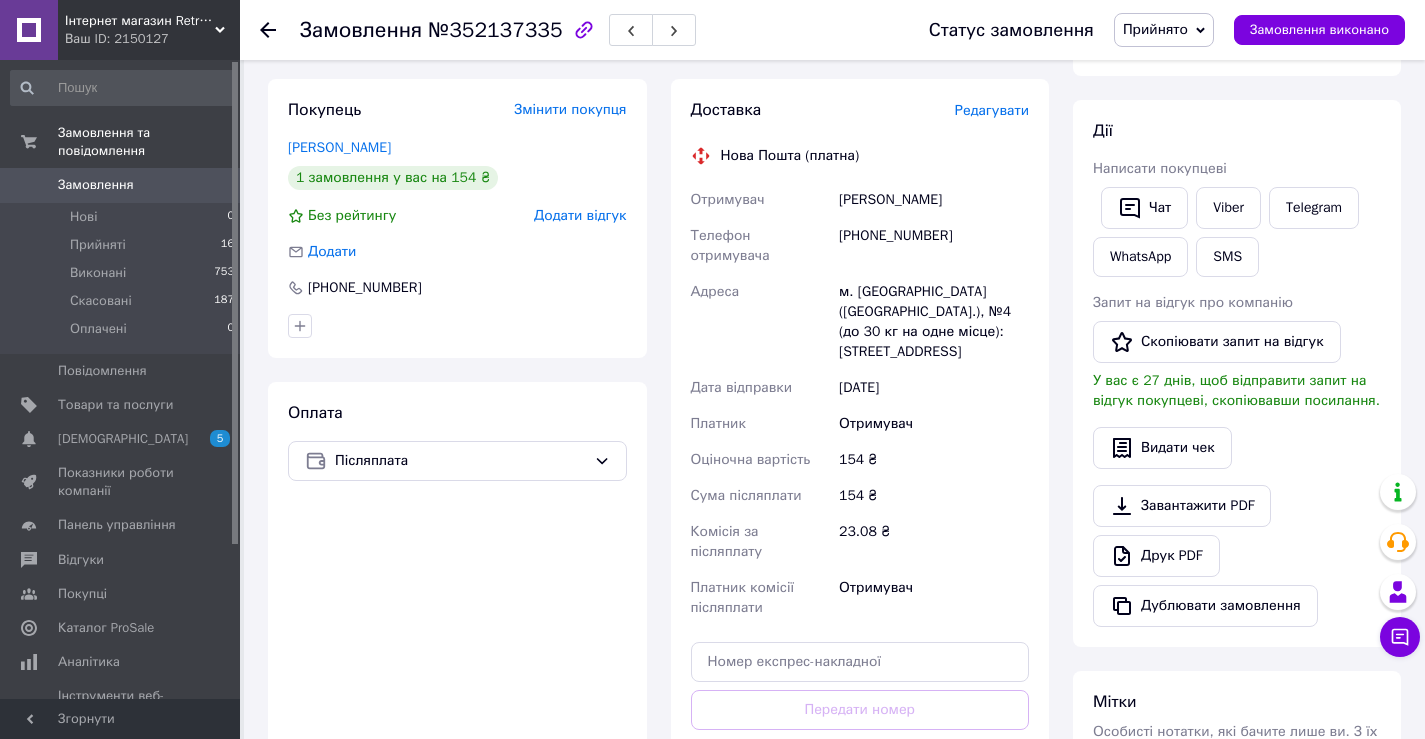 click on "[PERSON_NAME]" at bounding box center (934, 200) 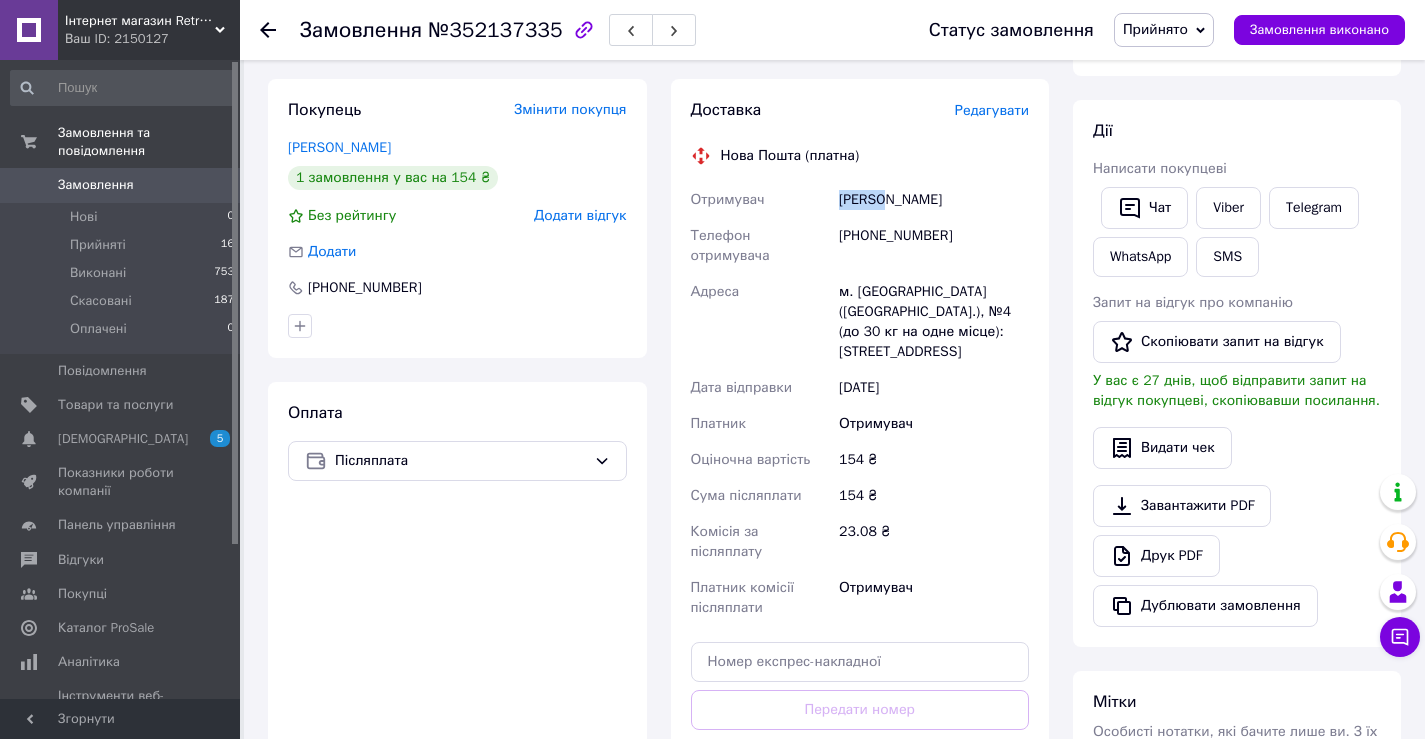 click on "[PERSON_NAME]" at bounding box center (934, 200) 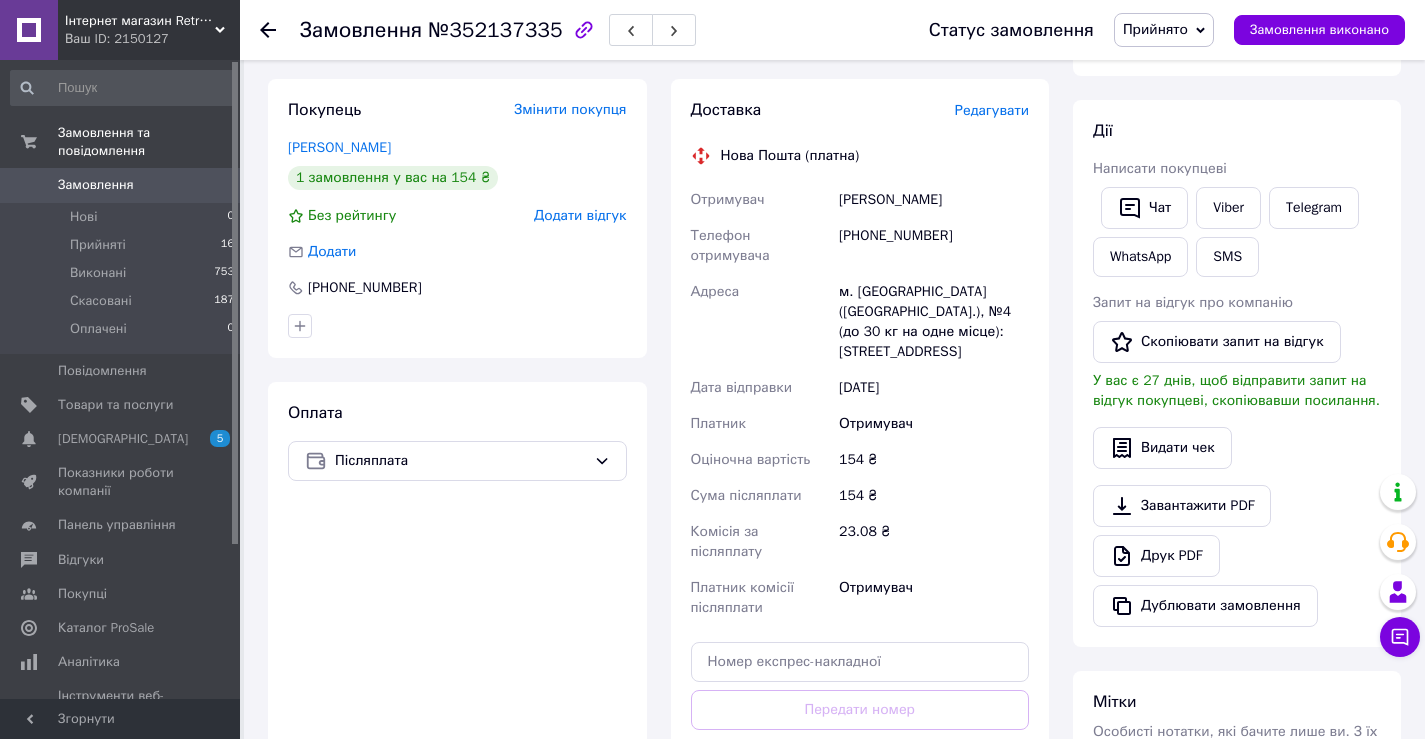 click on "[PERSON_NAME]" at bounding box center (934, 200) 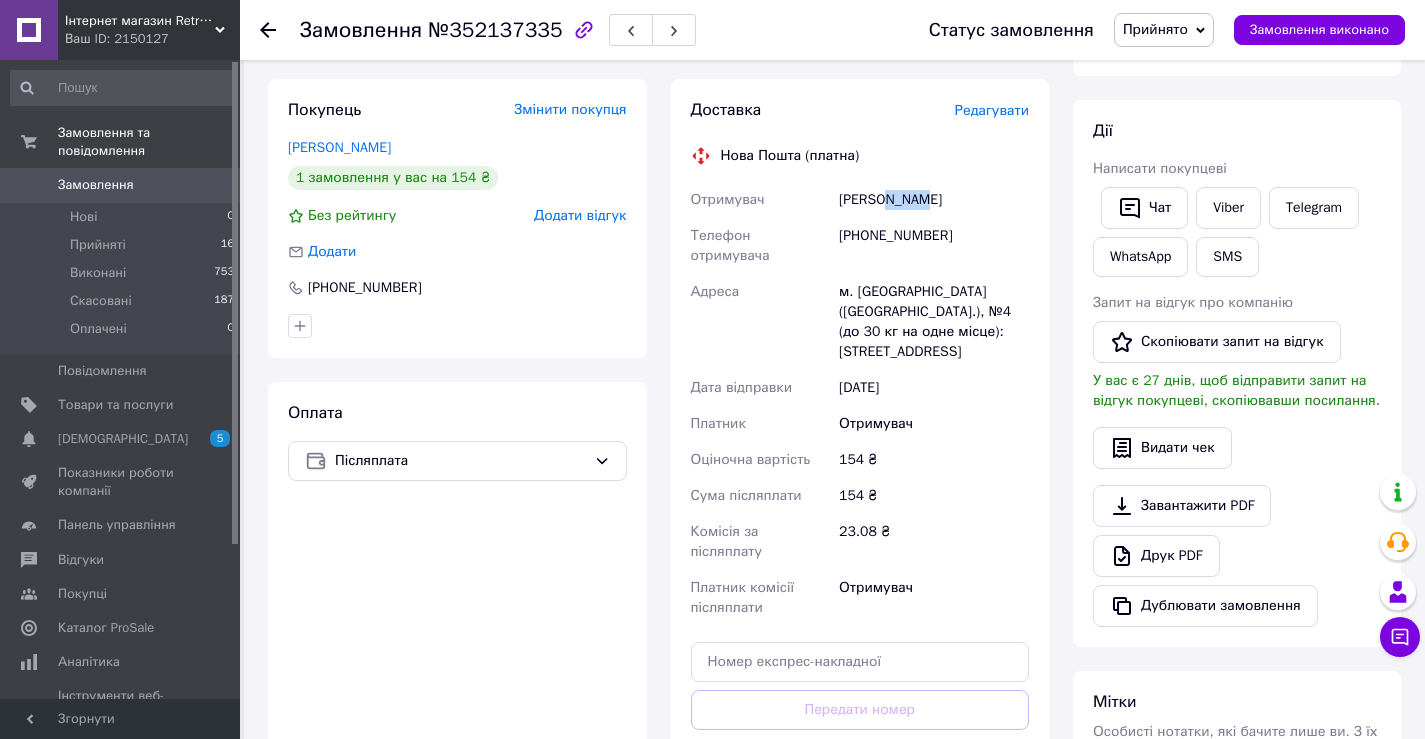 click on "[PERSON_NAME]" at bounding box center [934, 200] 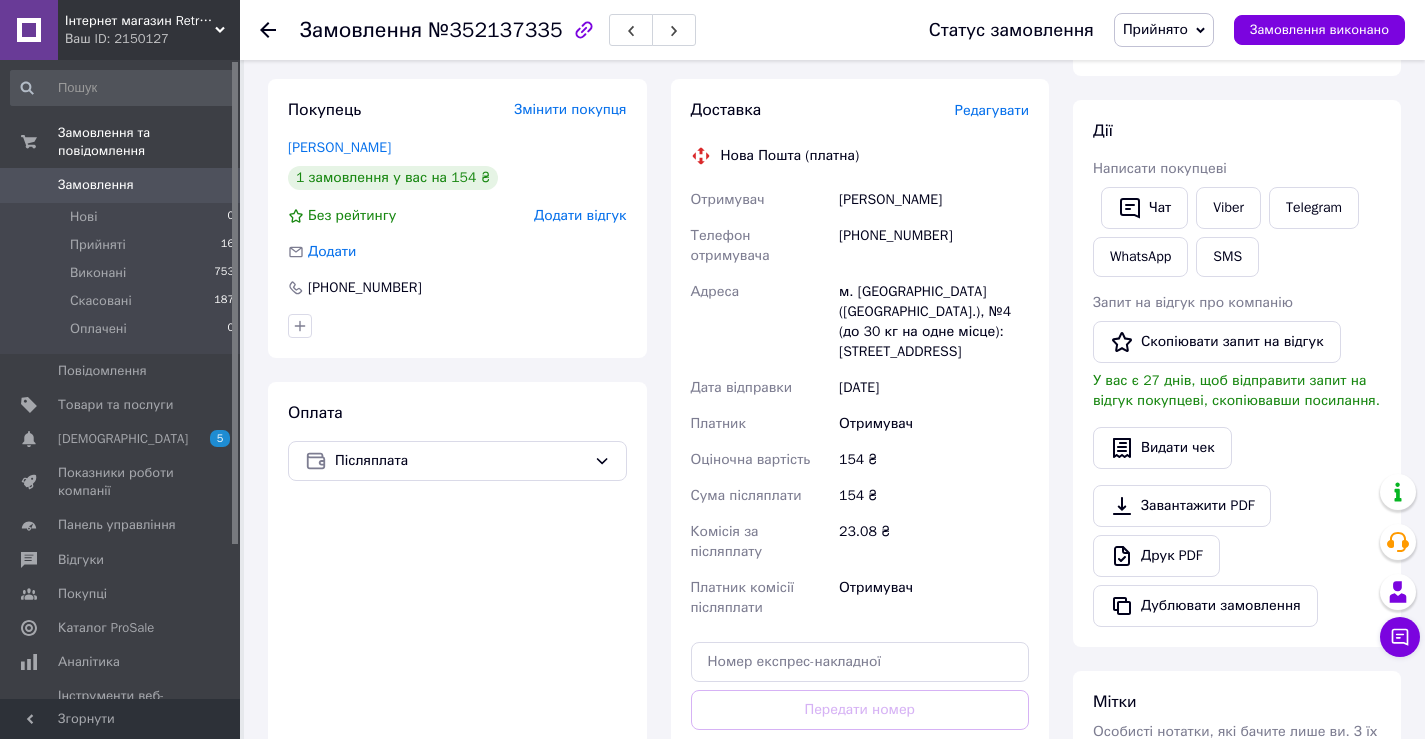 click on "м. [GEOGRAPHIC_DATA] ([GEOGRAPHIC_DATA].), №4 (до 30 кг на одне місце): [STREET_ADDRESS]" at bounding box center [934, 322] 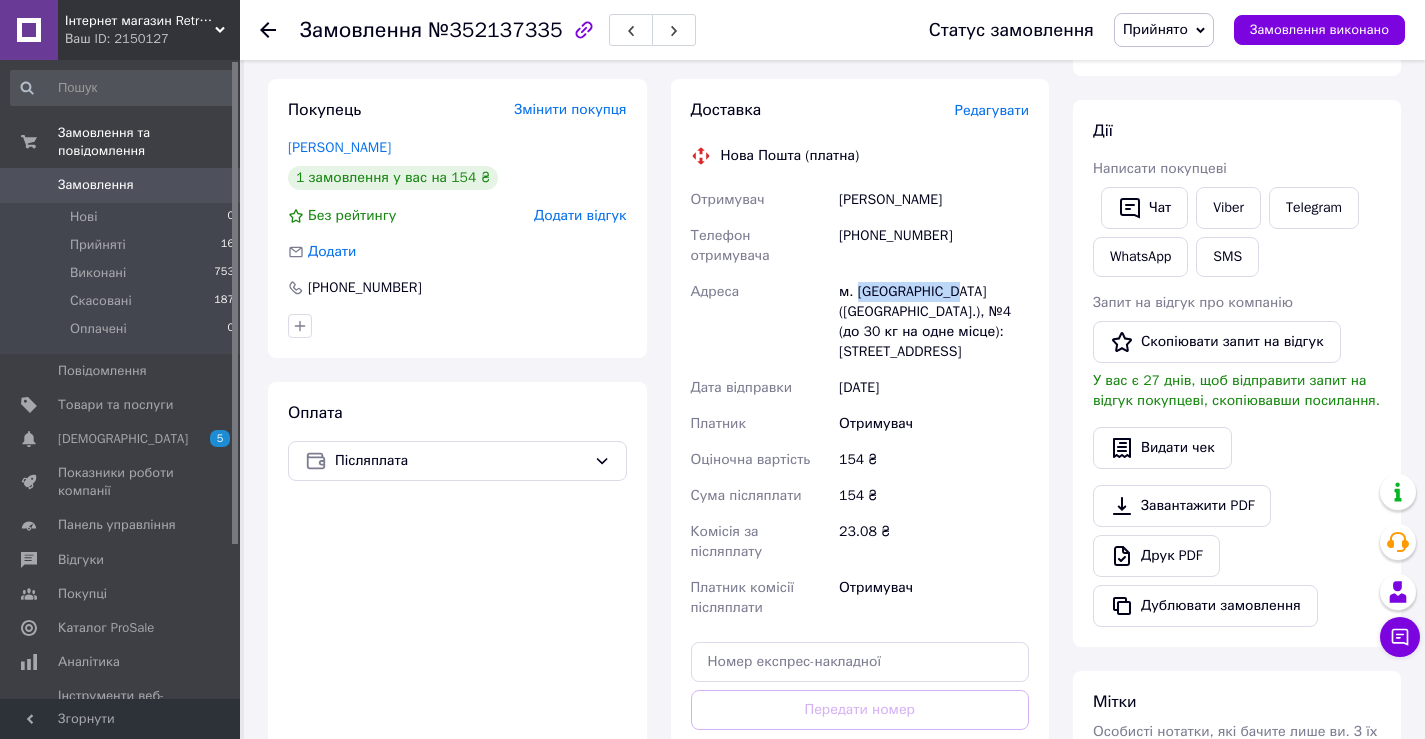 click on "м. [GEOGRAPHIC_DATA] ([GEOGRAPHIC_DATA].), №4 (до 30 кг на одне місце): [STREET_ADDRESS]" at bounding box center [934, 322] 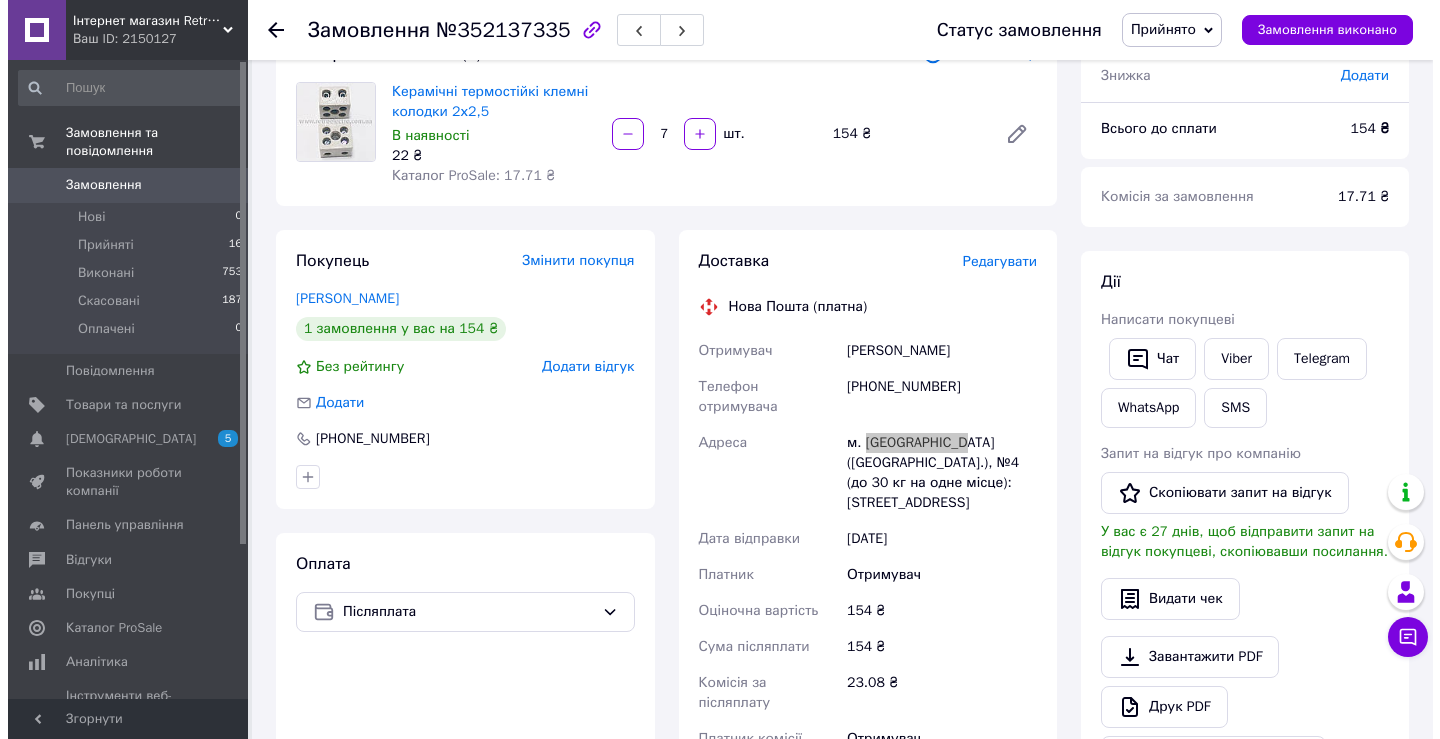 scroll, scrollTop: 200, scrollLeft: 0, axis: vertical 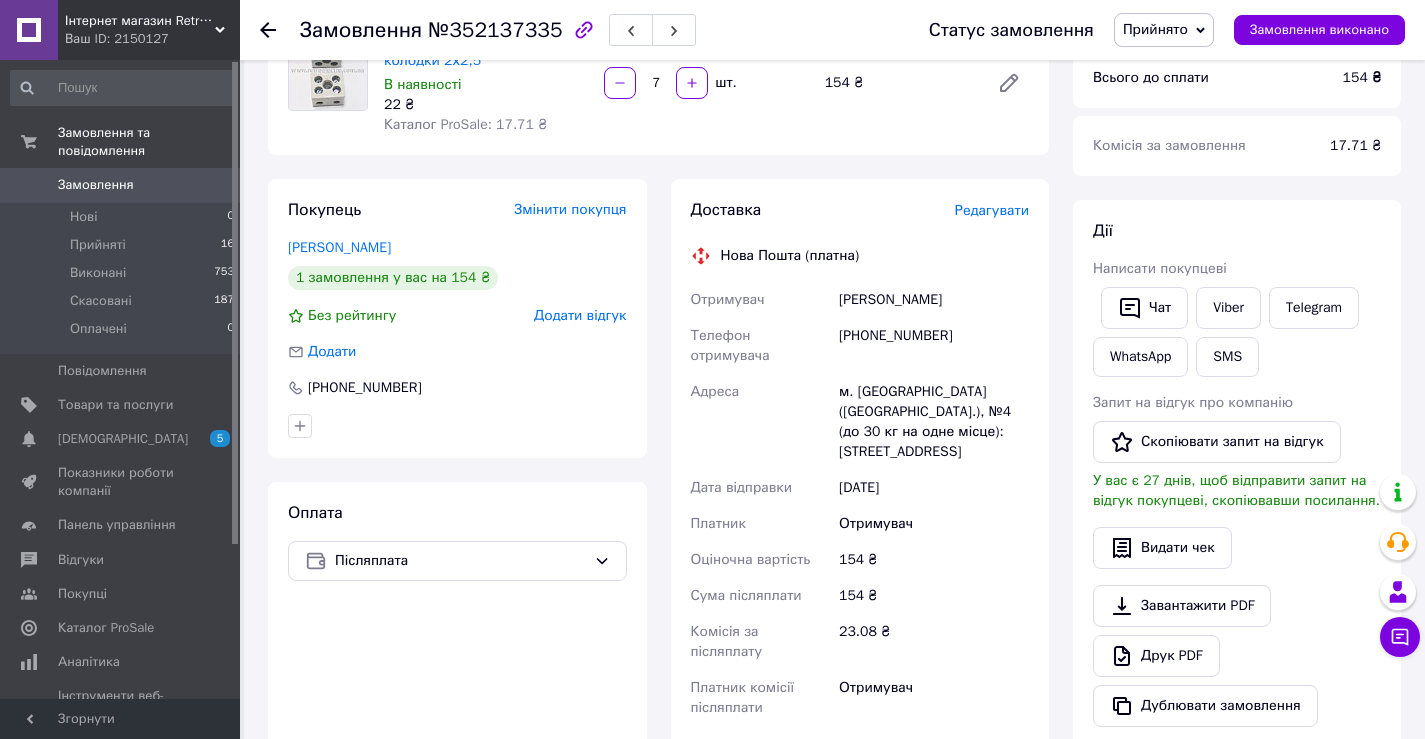 click on "Редагувати" at bounding box center (992, 210) 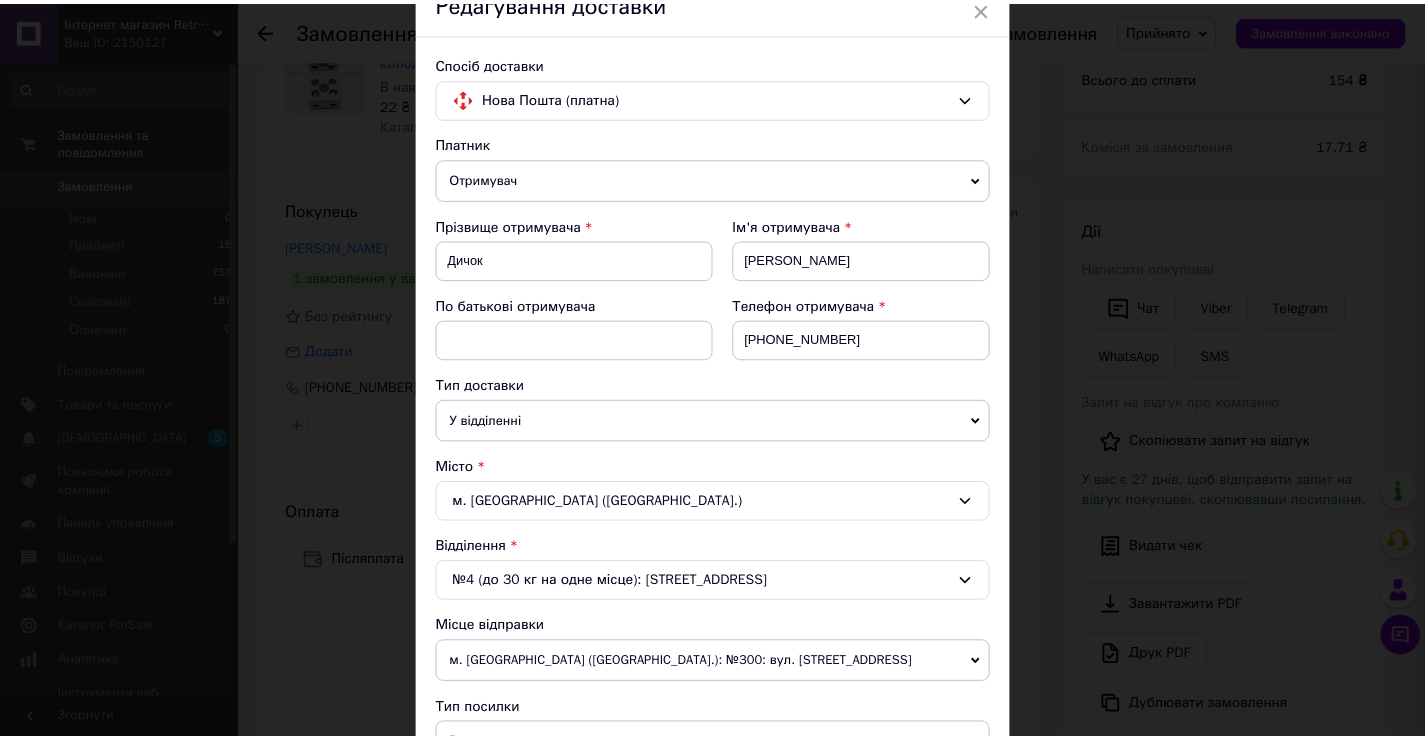 scroll, scrollTop: 0, scrollLeft: 0, axis: both 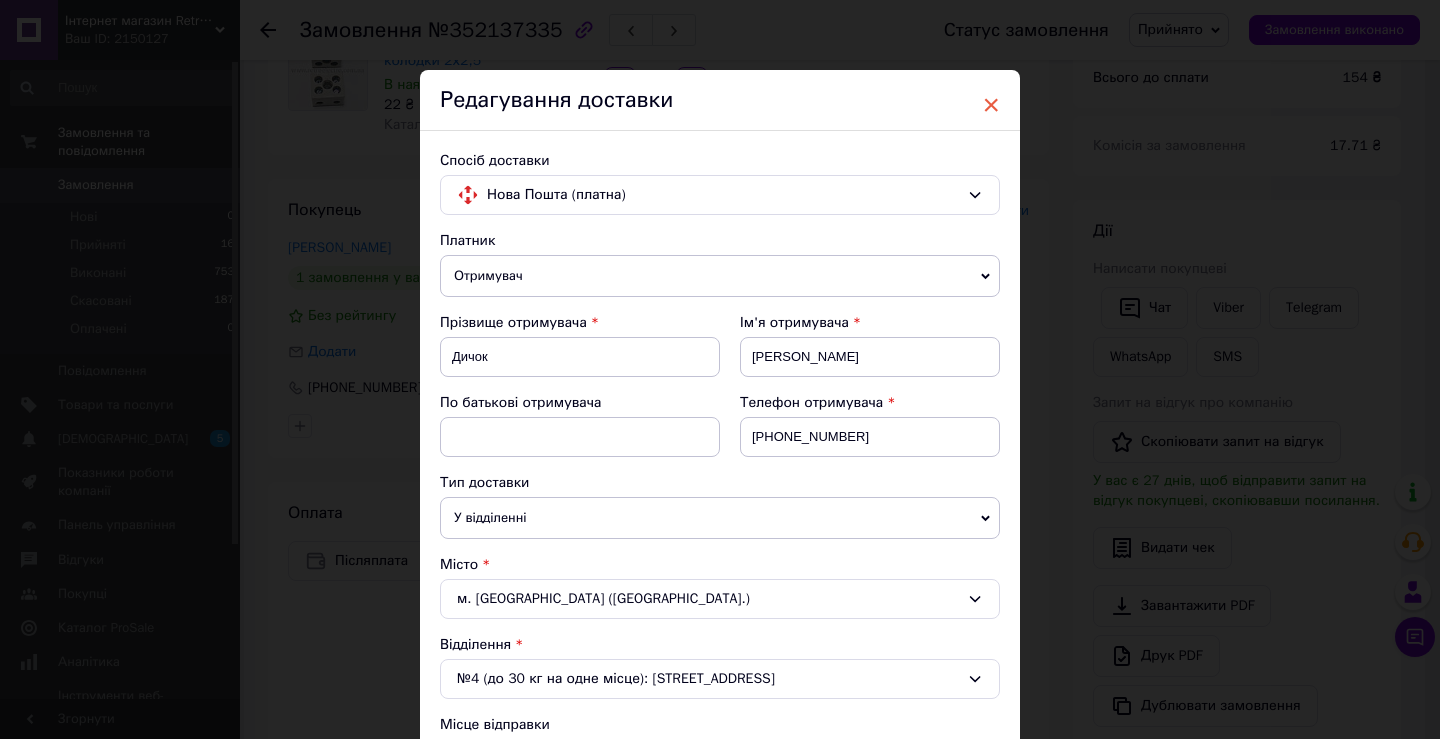 click on "×" at bounding box center [991, 105] 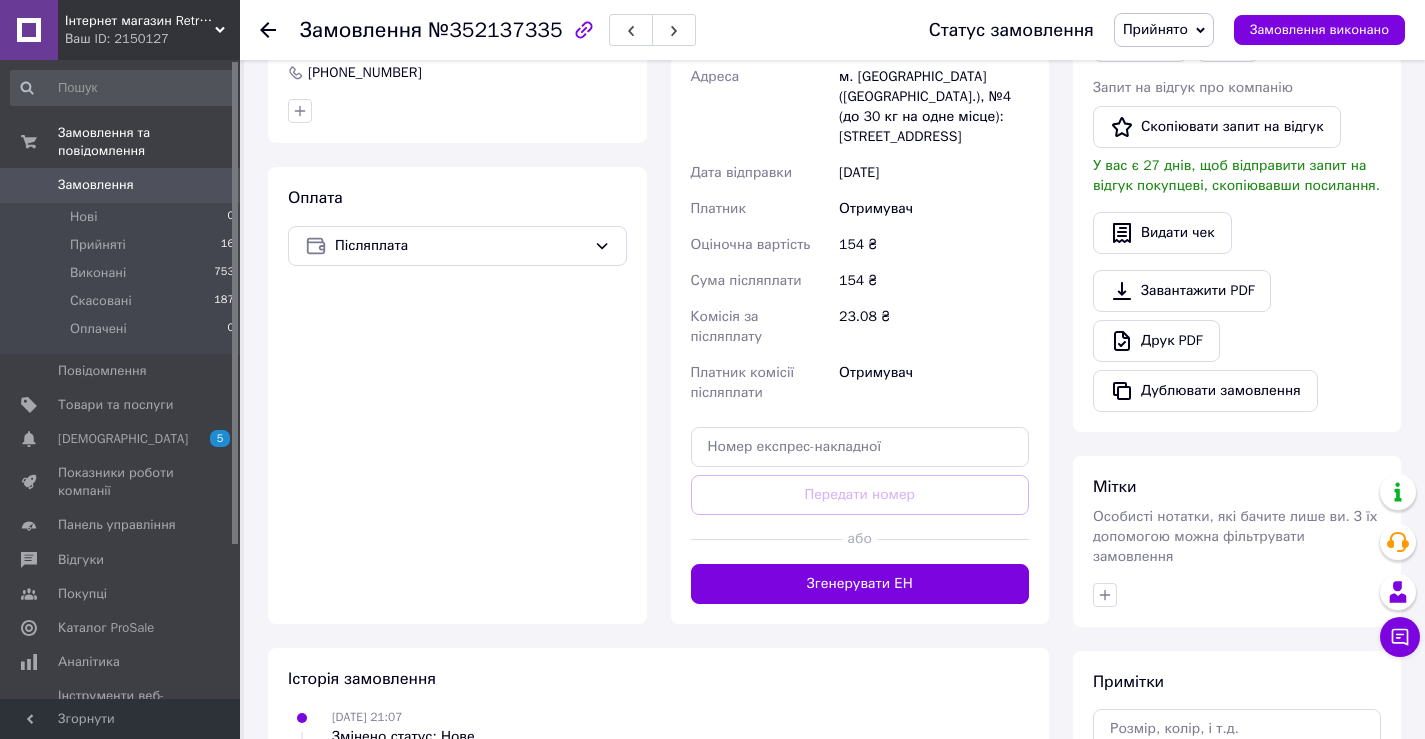scroll, scrollTop: 400, scrollLeft: 0, axis: vertical 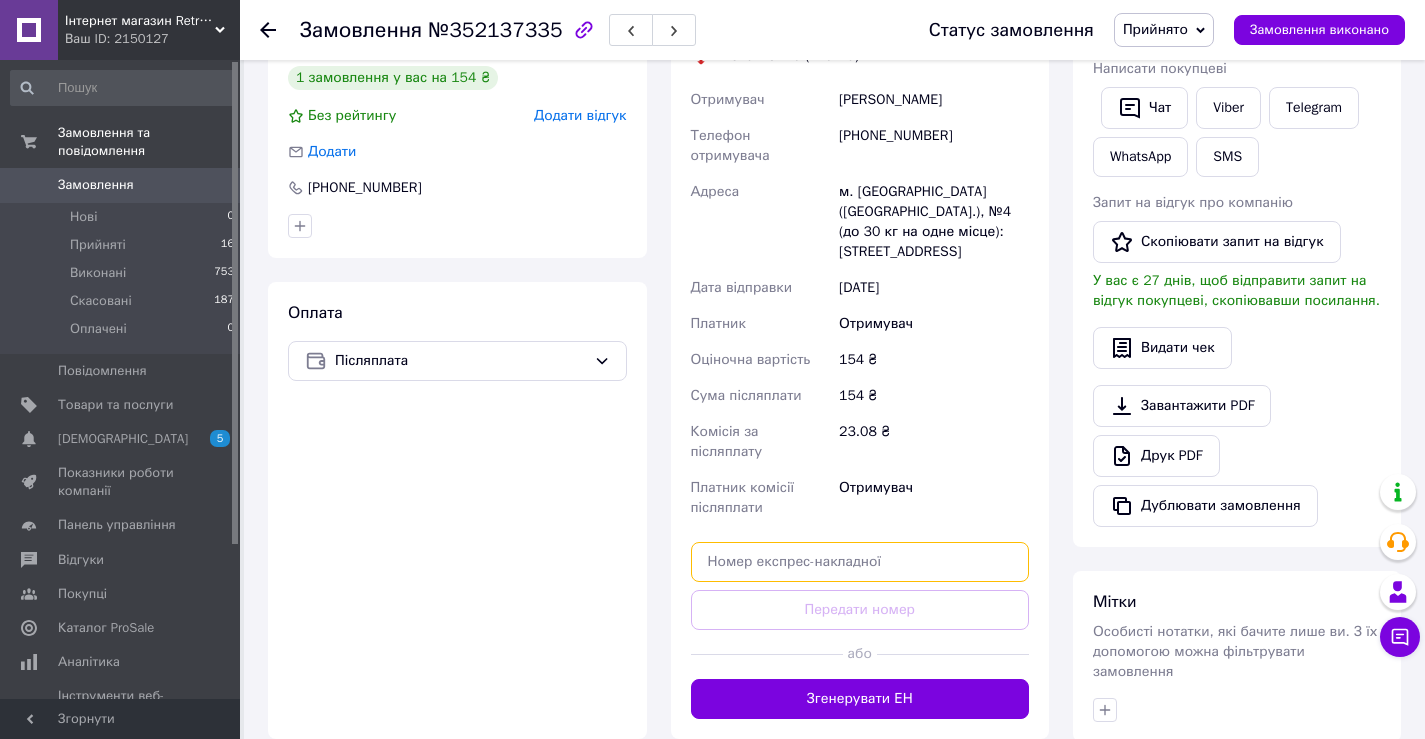click at bounding box center [860, 562] 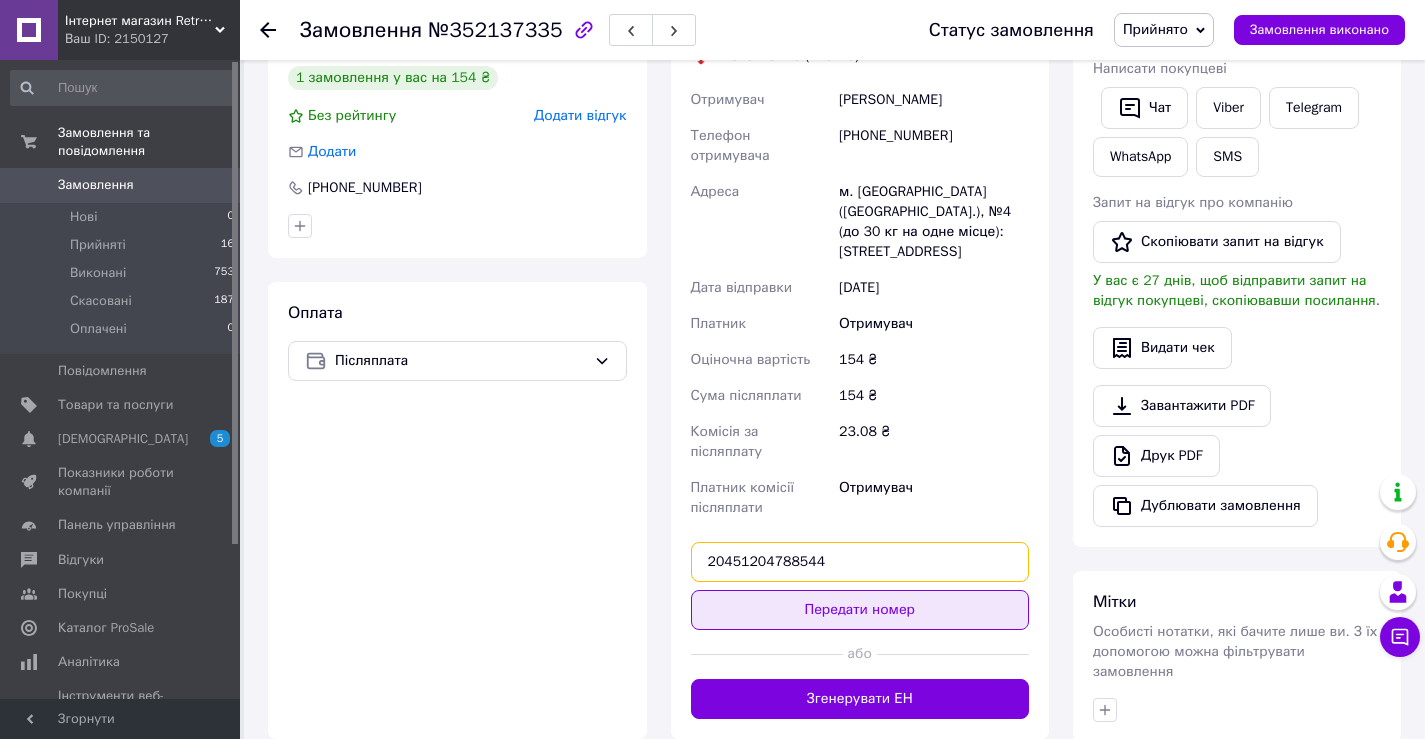 type on "20451204788544" 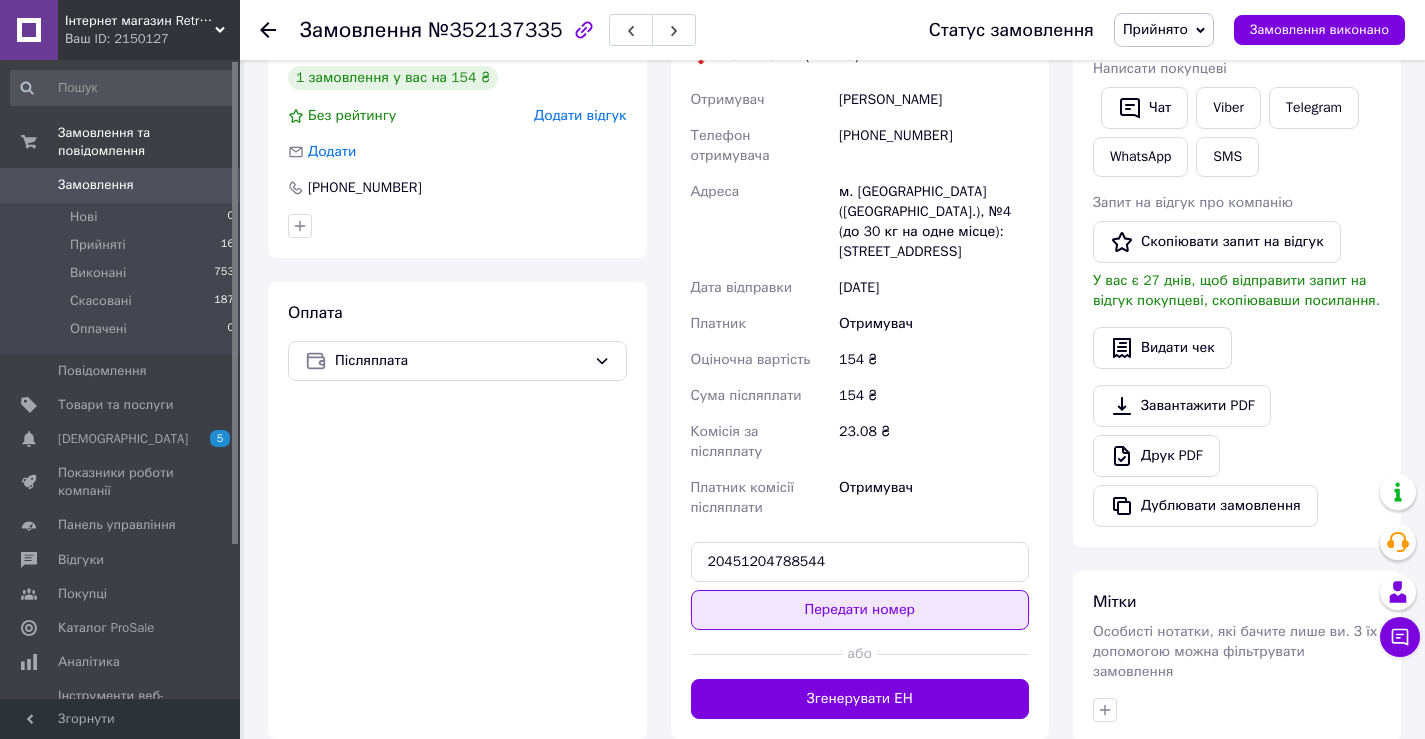 click on "Передати номер" at bounding box center (860, 610) 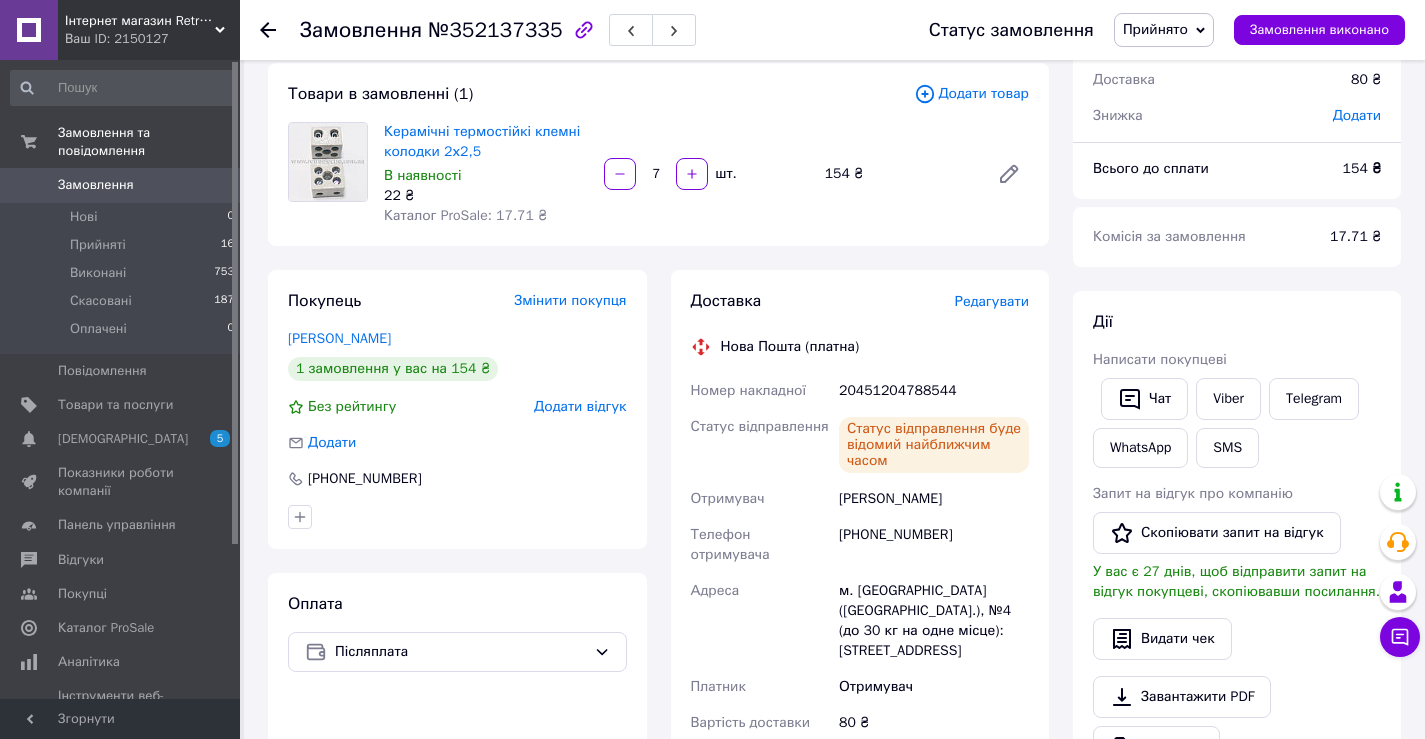 scroll, scrollTop: 100, scrollLeft: 0, axis: vertical 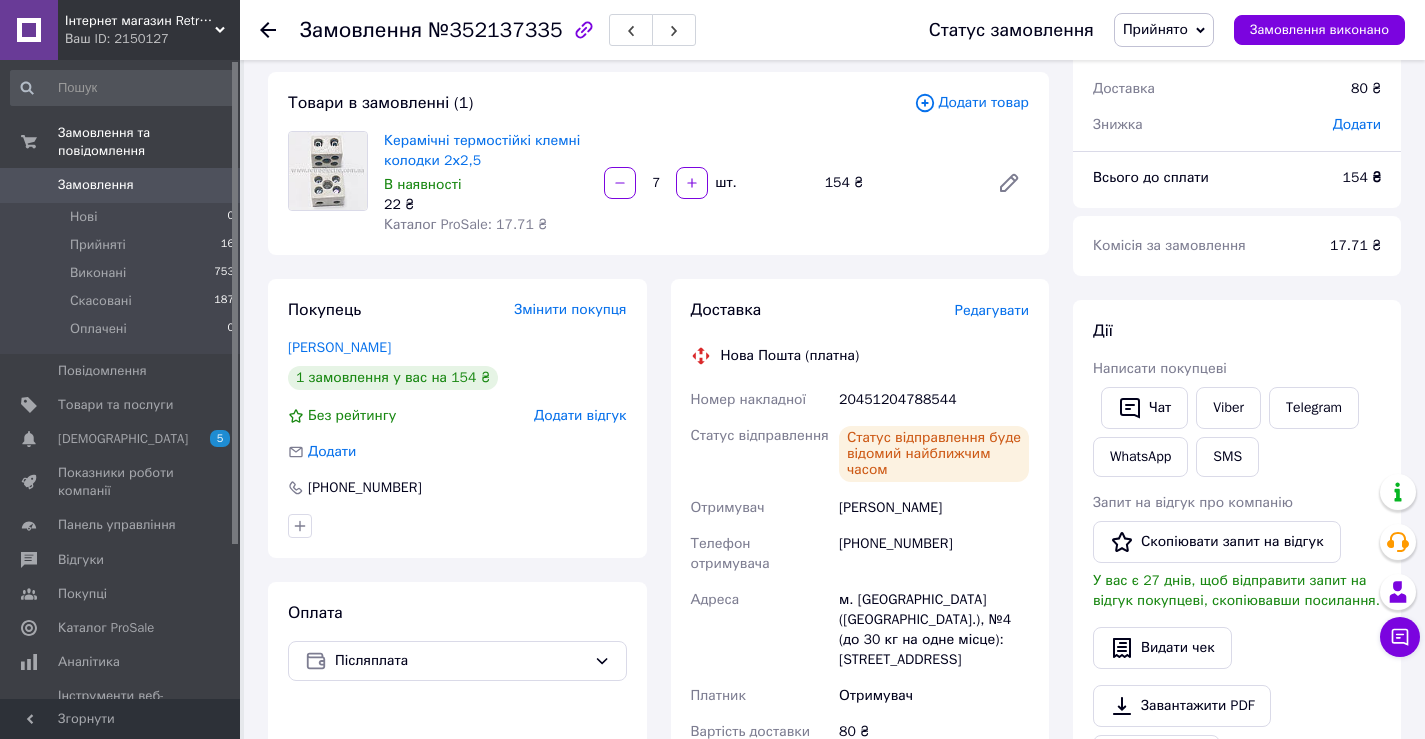click on "Замовлення" at bounding box center (96, 185) 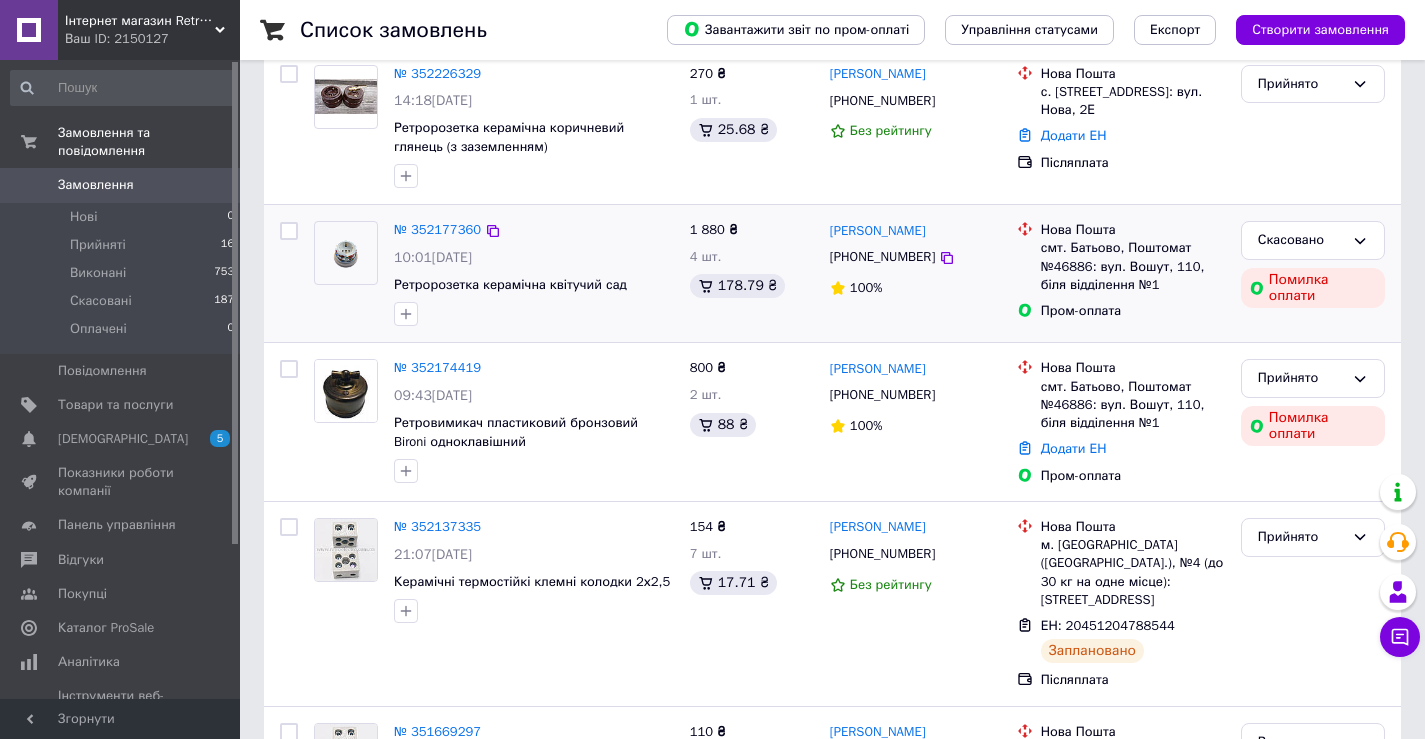 scroll, scrollTop: 100, scrollLeft: 0, axis: vertical 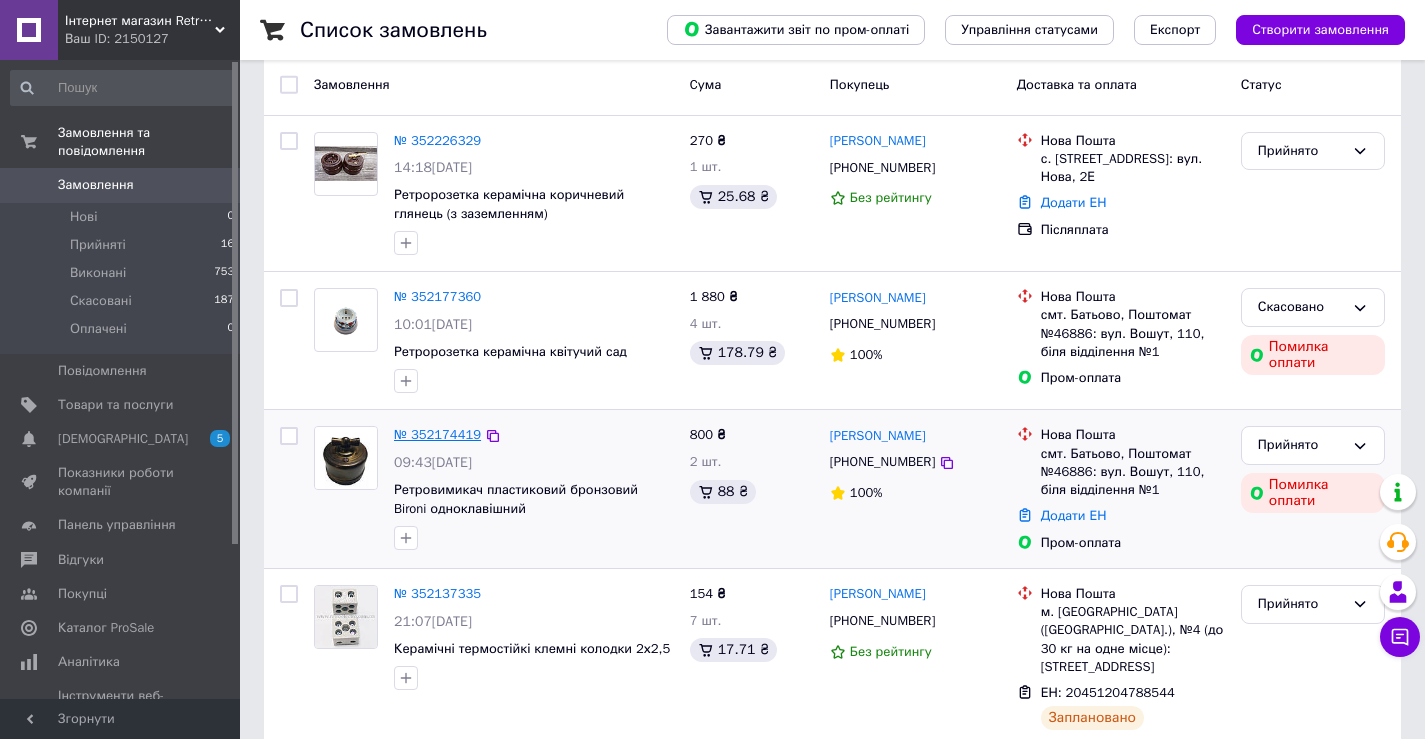 click on "№ 352174419" at bounding box center (437, 434) 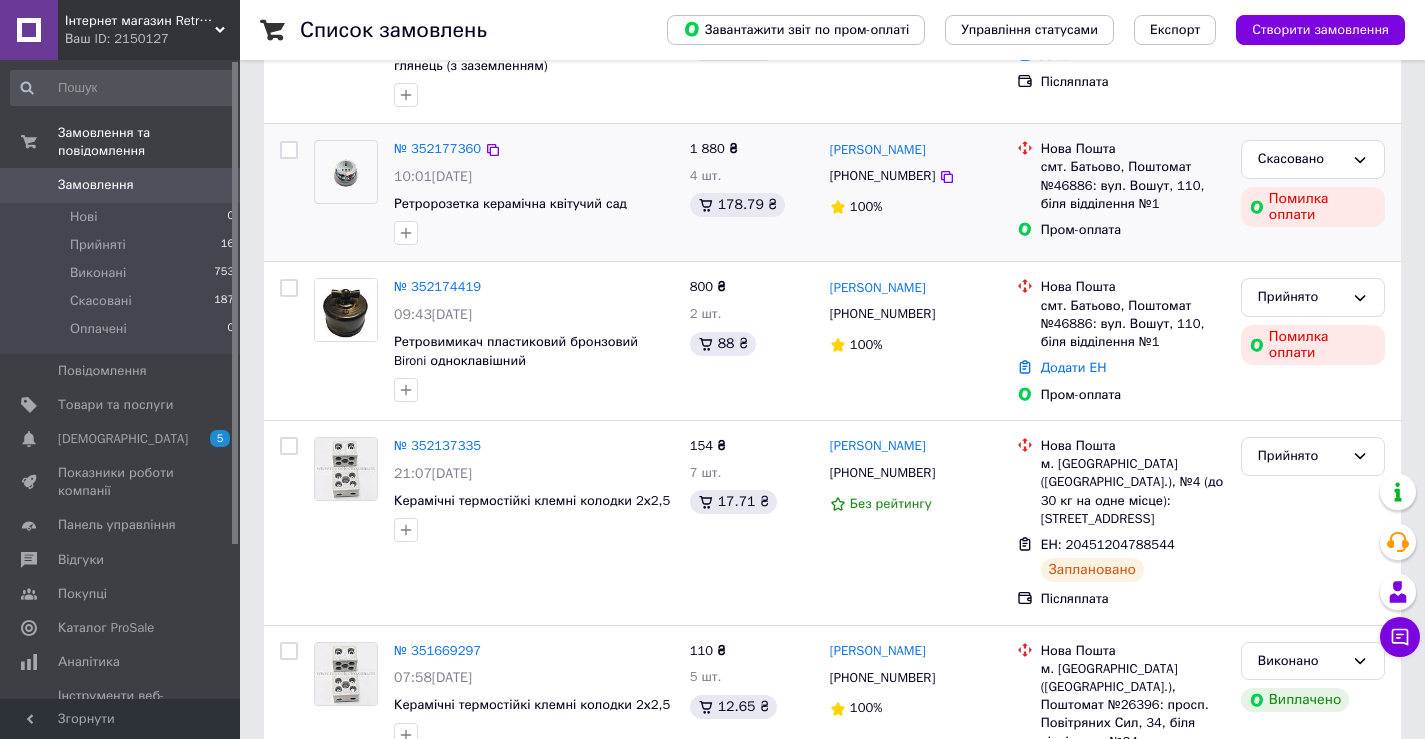 scroll, scrollTop: 200, scrollLeft: 0, axis: vertical 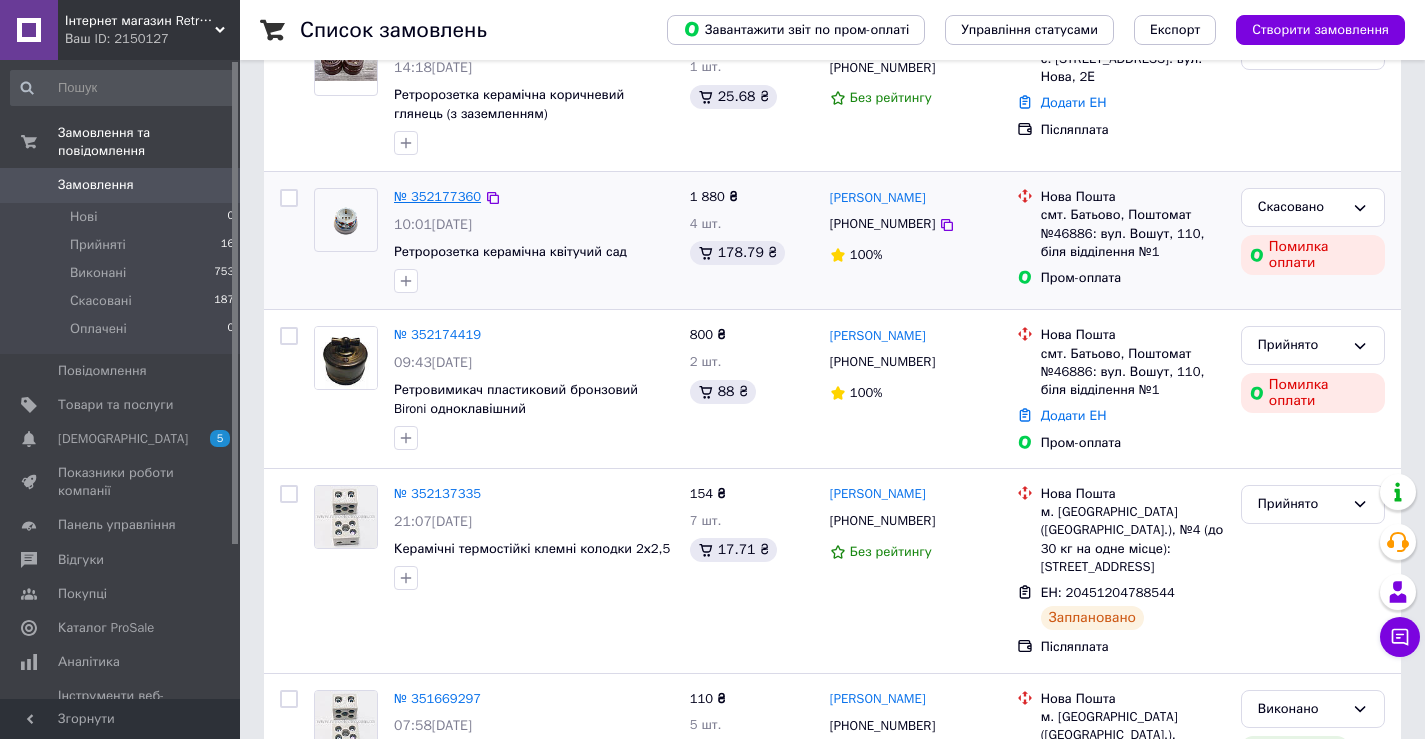 click on "№ 352177360" at bounding box center [437, 196] 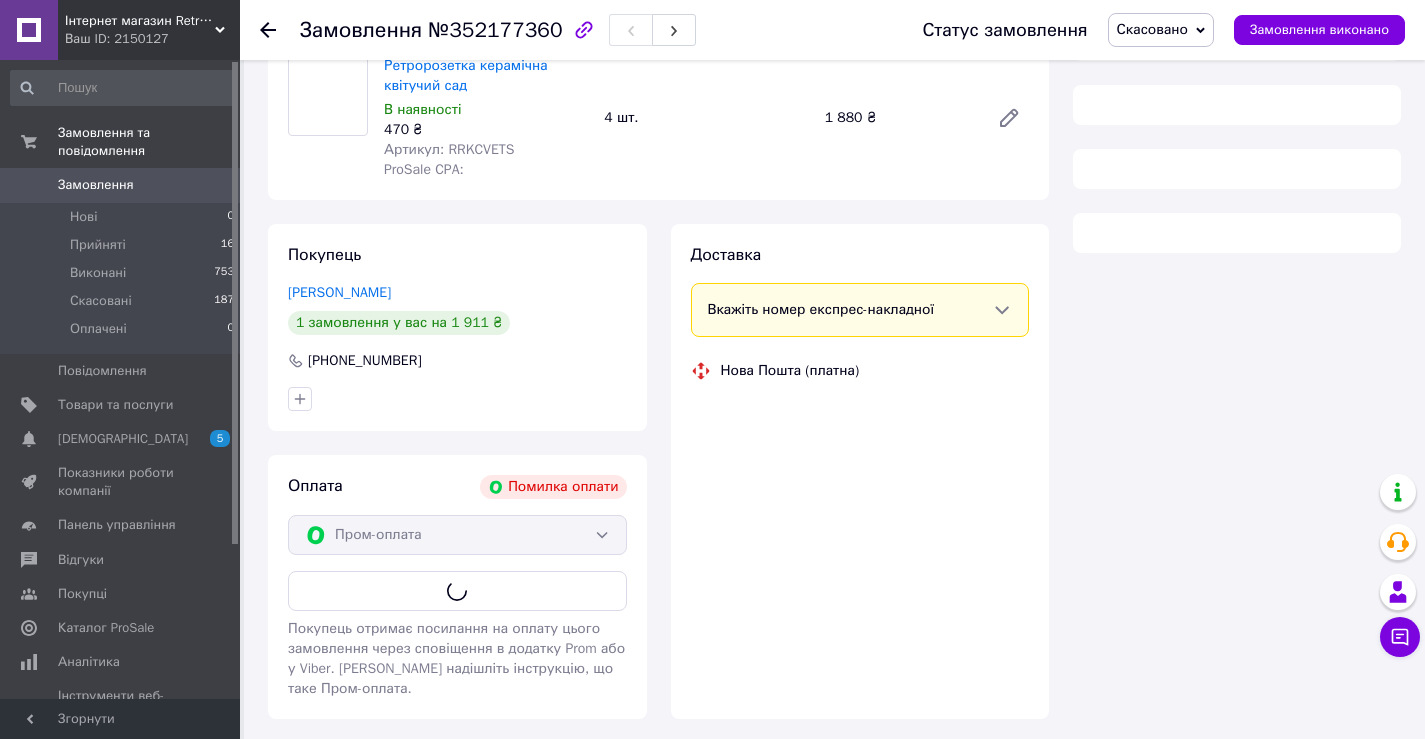 scroll, scrollTop: 200, scrollLeft: 0, axis: vertical 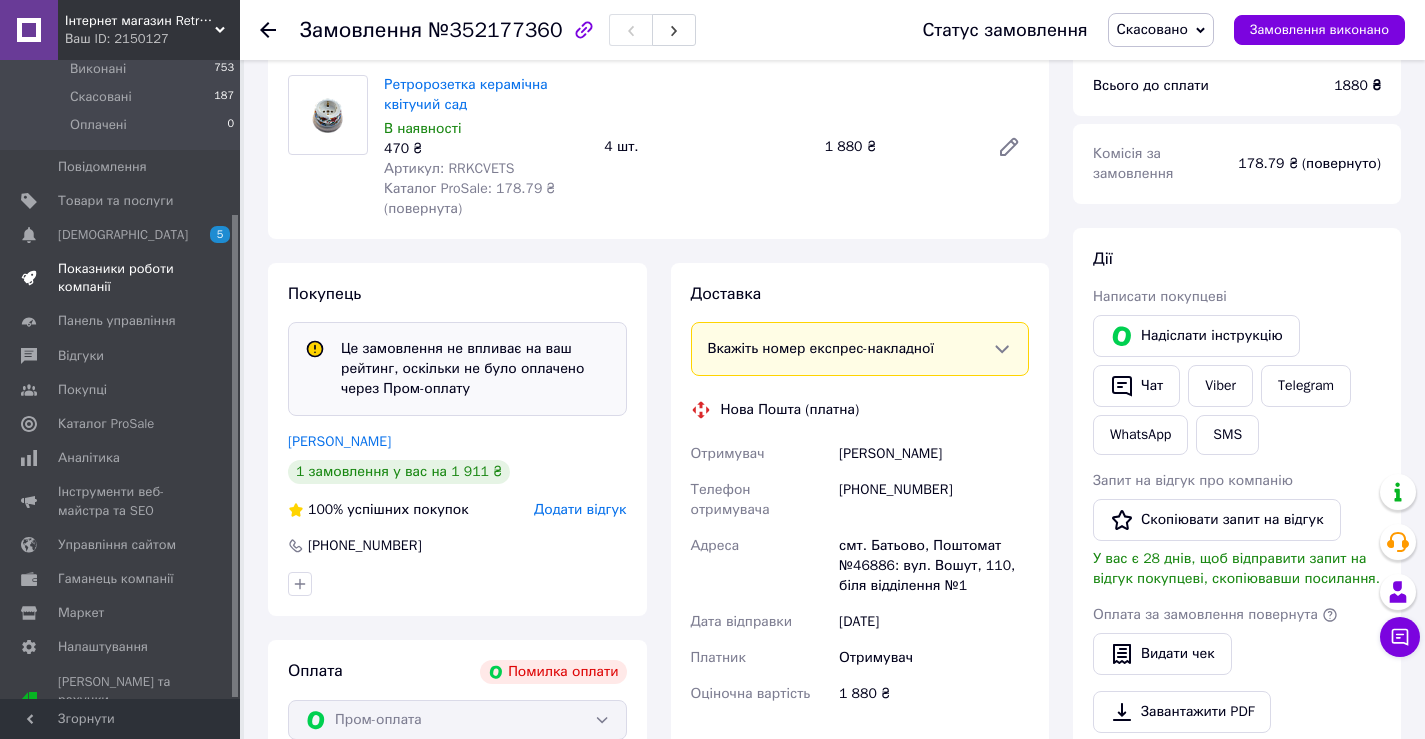 click on "Показники роботи компанії" at bounding box center (121, 278) 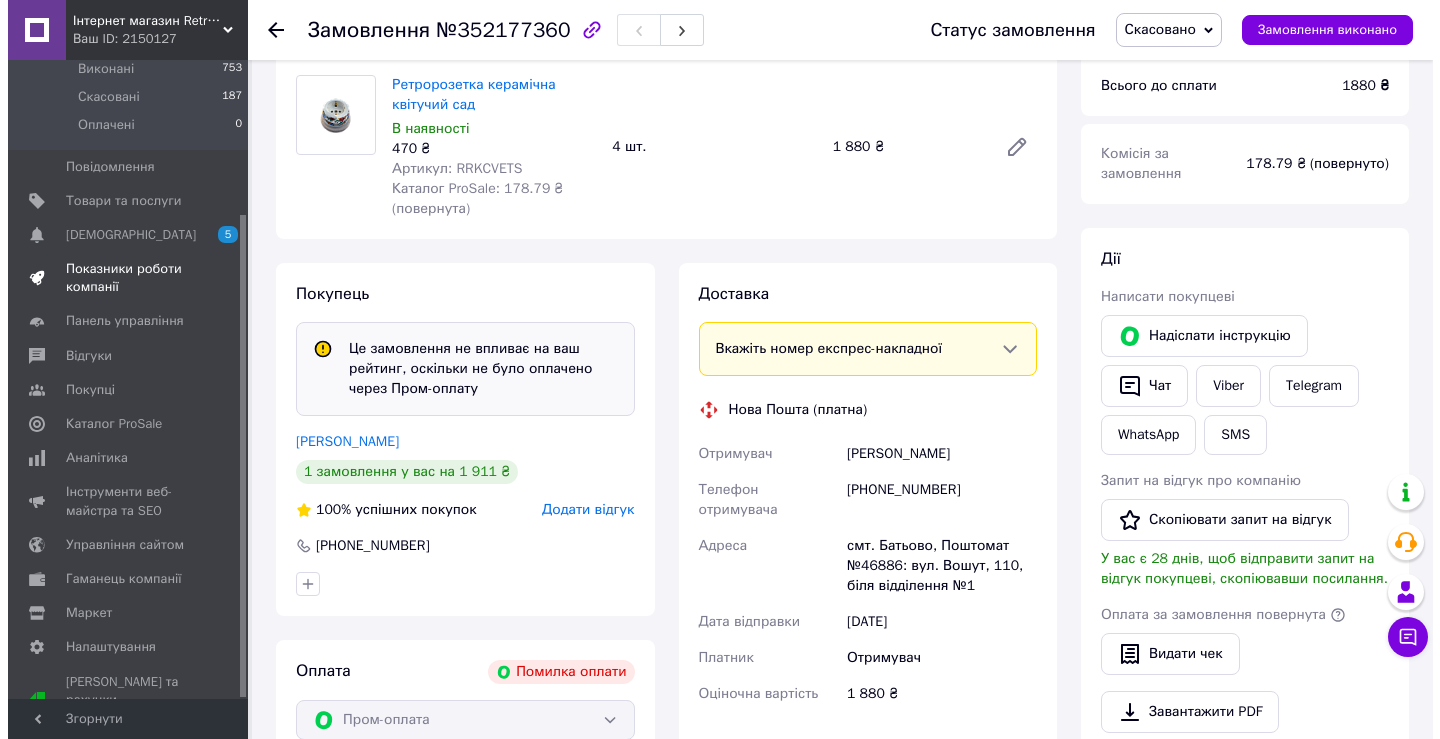 scroll, scrollTop: 0, scrollLeft: 0, axis: both 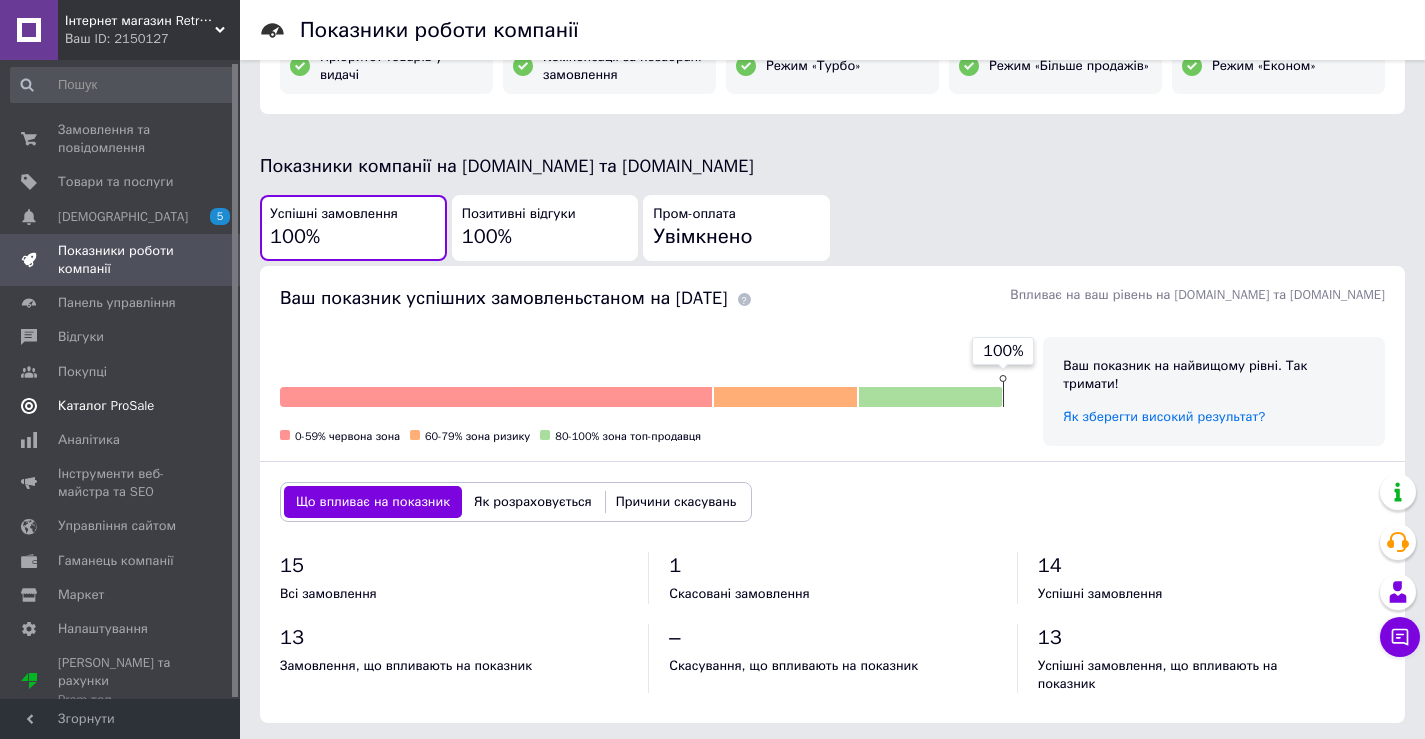 click on "Каталог ProSale" at bounding box center (121, 406) 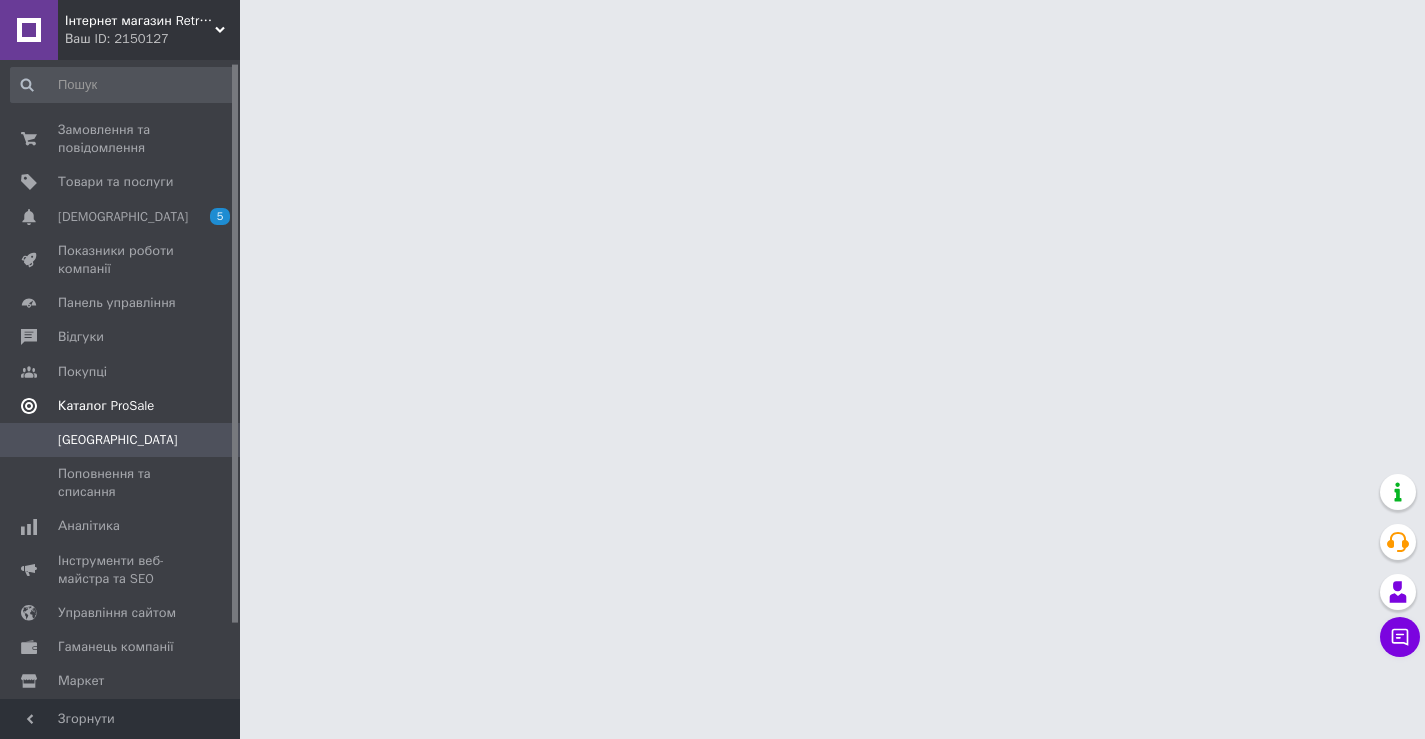scroll, scrollTop: 0, scrollLeft: 0, axis: both 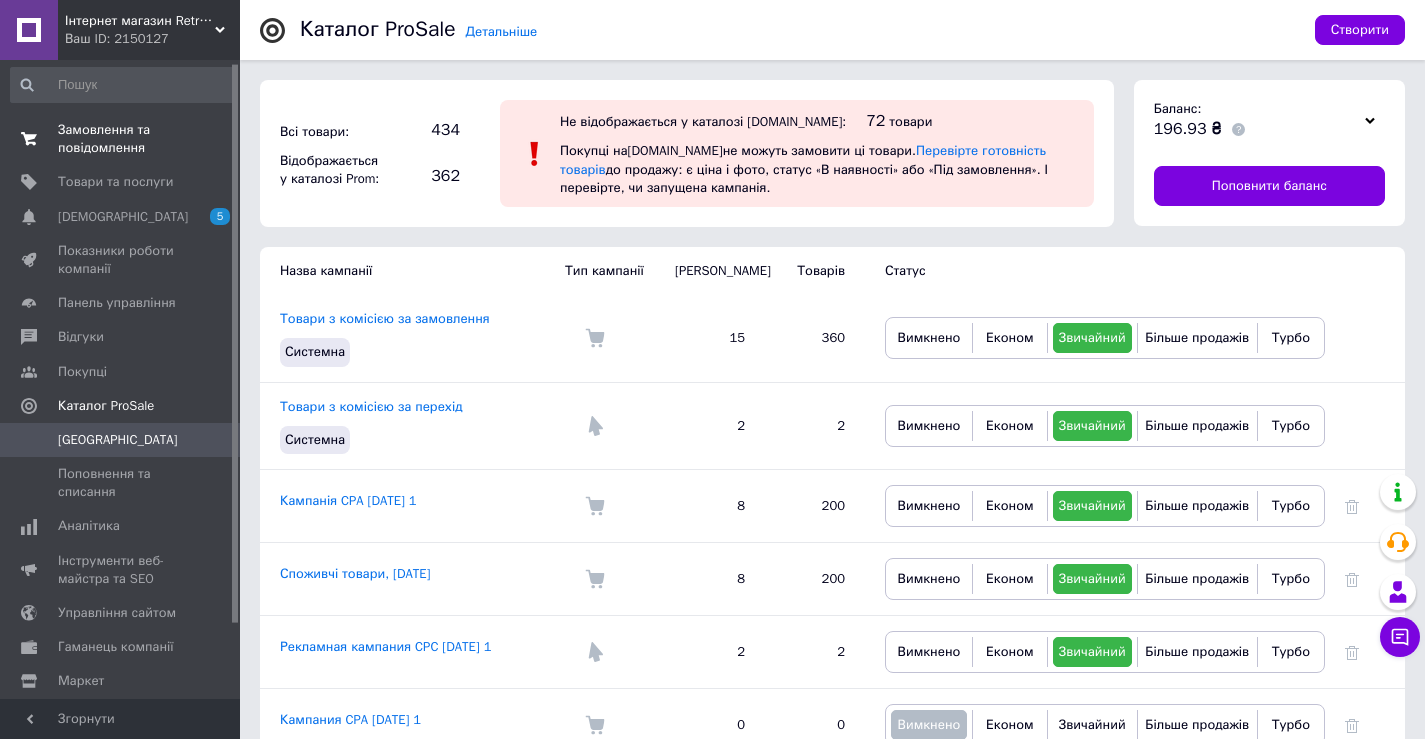 click on "Замовлення та повідомлення" at bounding box center [121, 139] 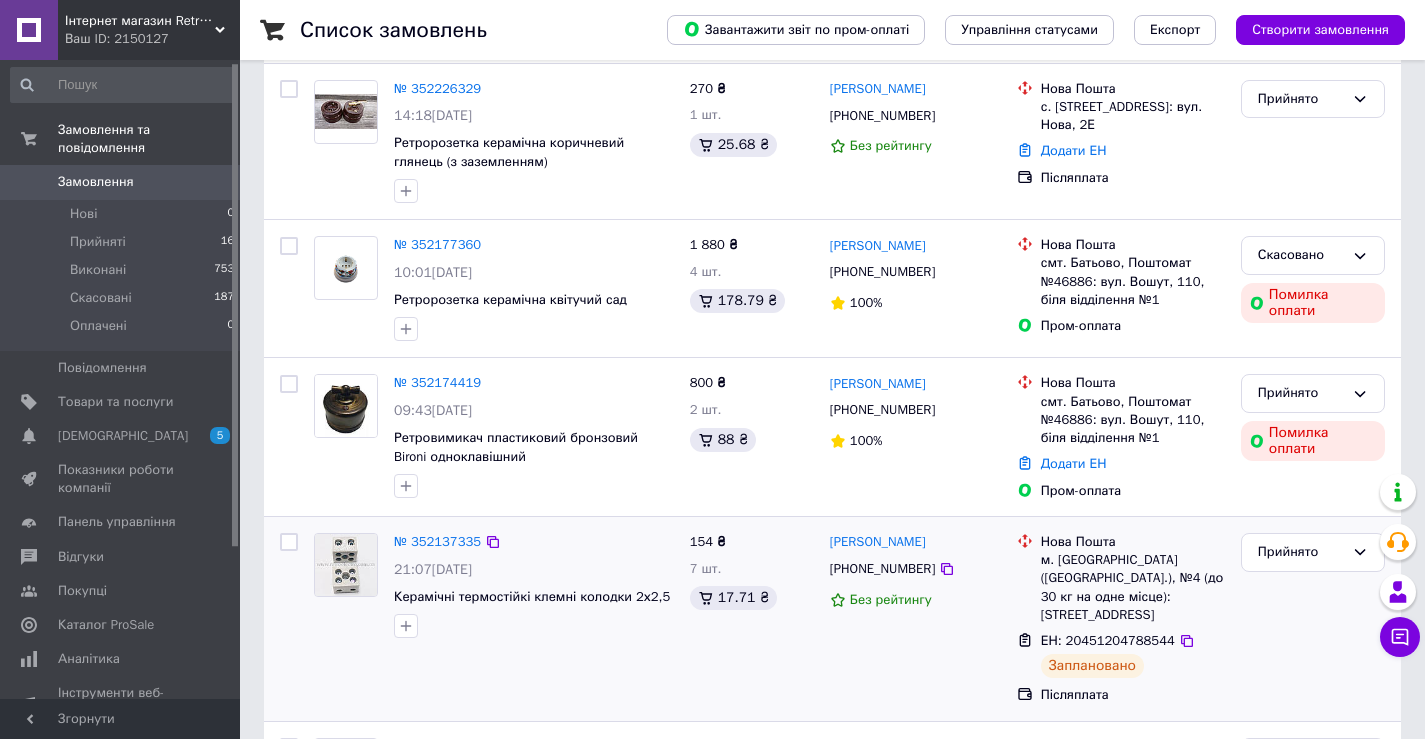 scroll, scrollTop: 100, scrollLeft: 0, axis: vertical 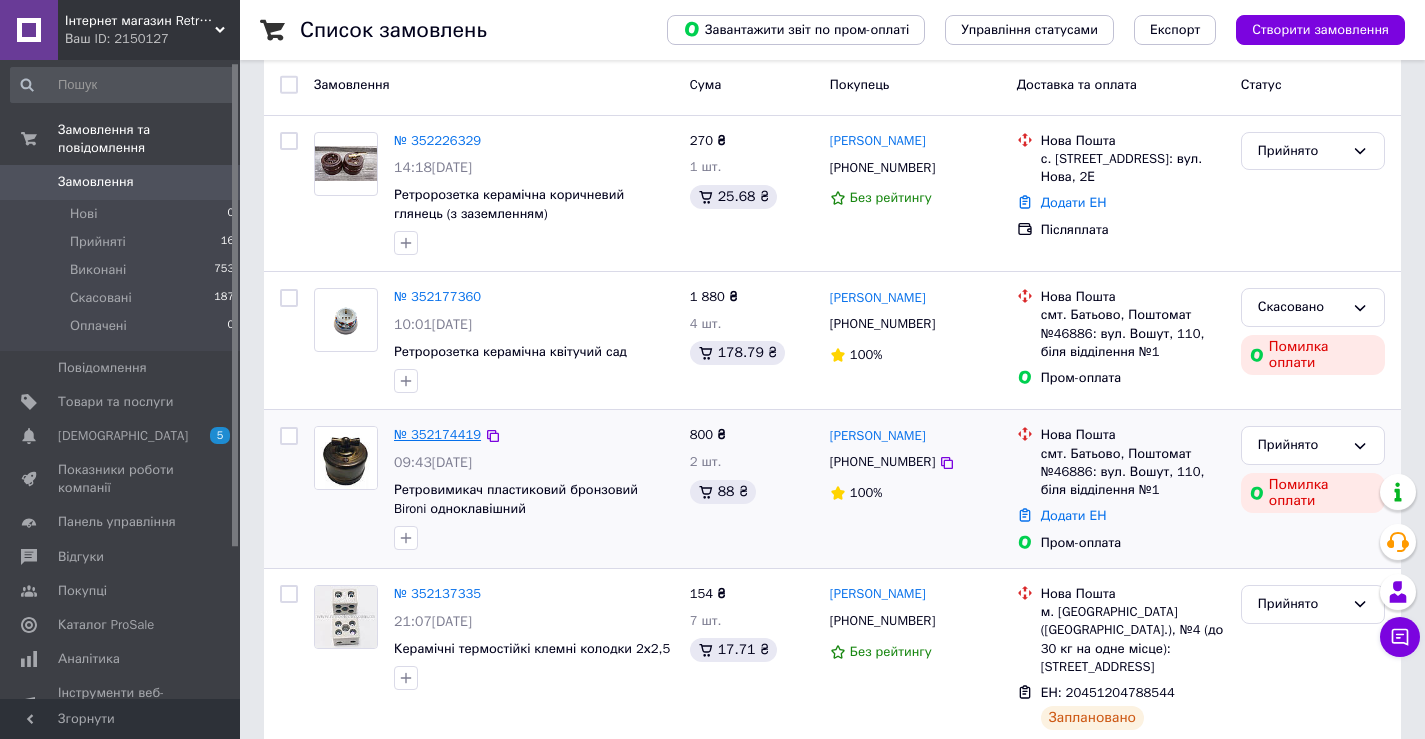 click on "№ 352174419" at bounding box center [437, 434] 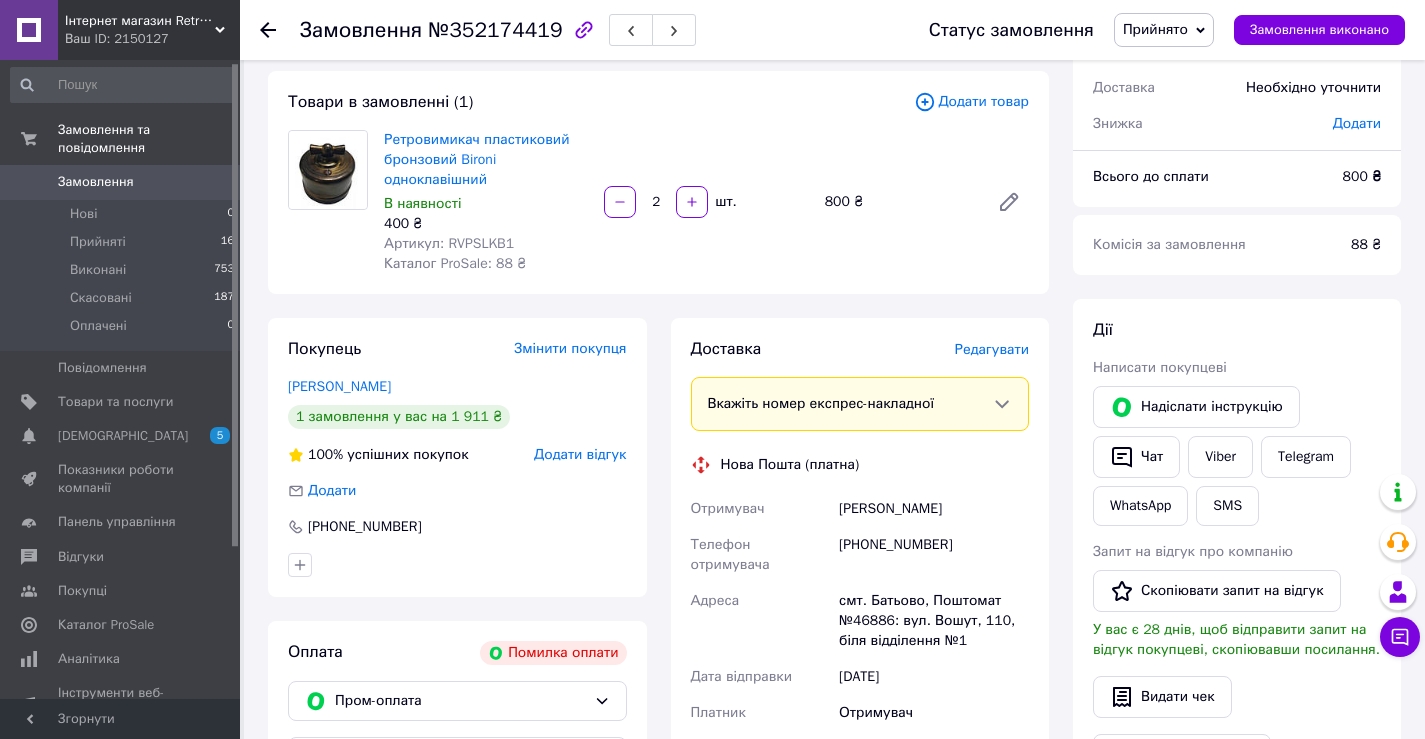 scroll, scrollTop: 0, scrollLeft: 0, axis: both 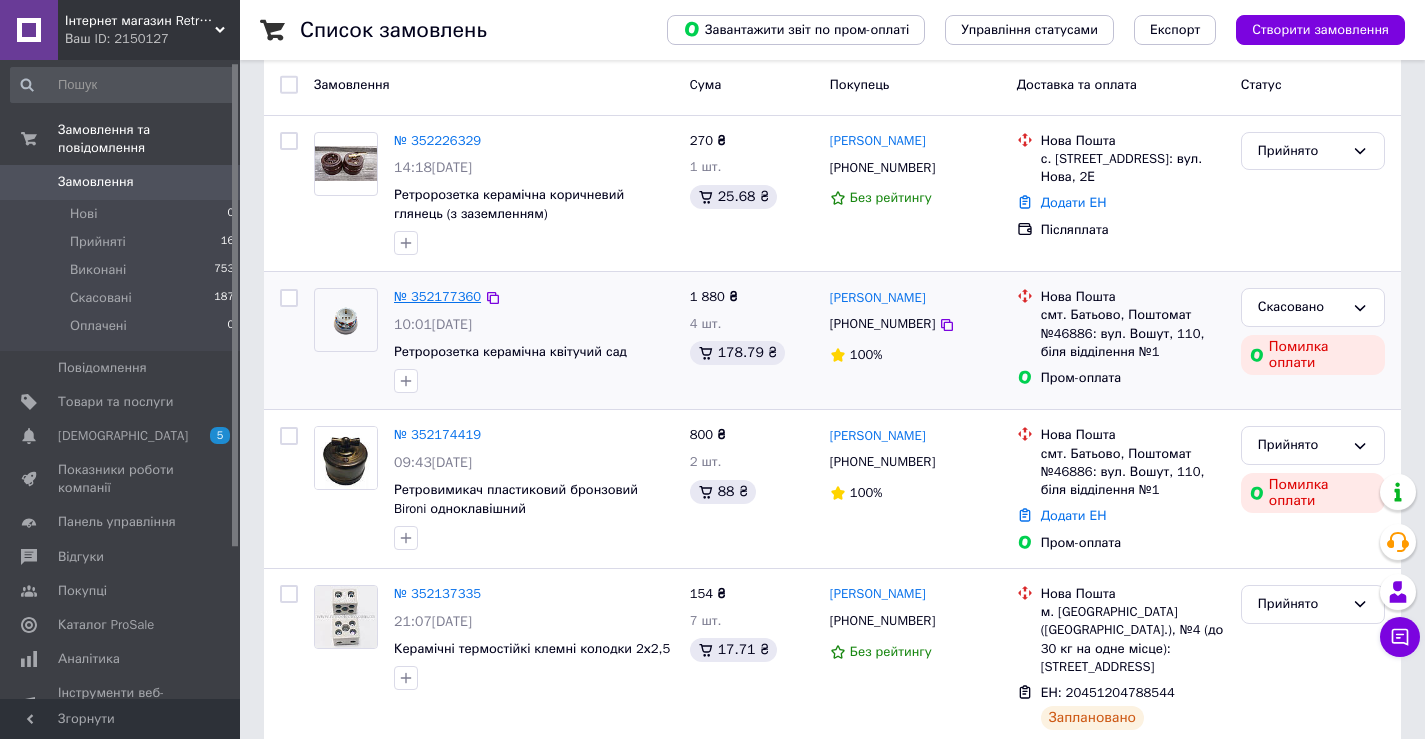 click on "№ 352177360" at bounding box center (437, 296) 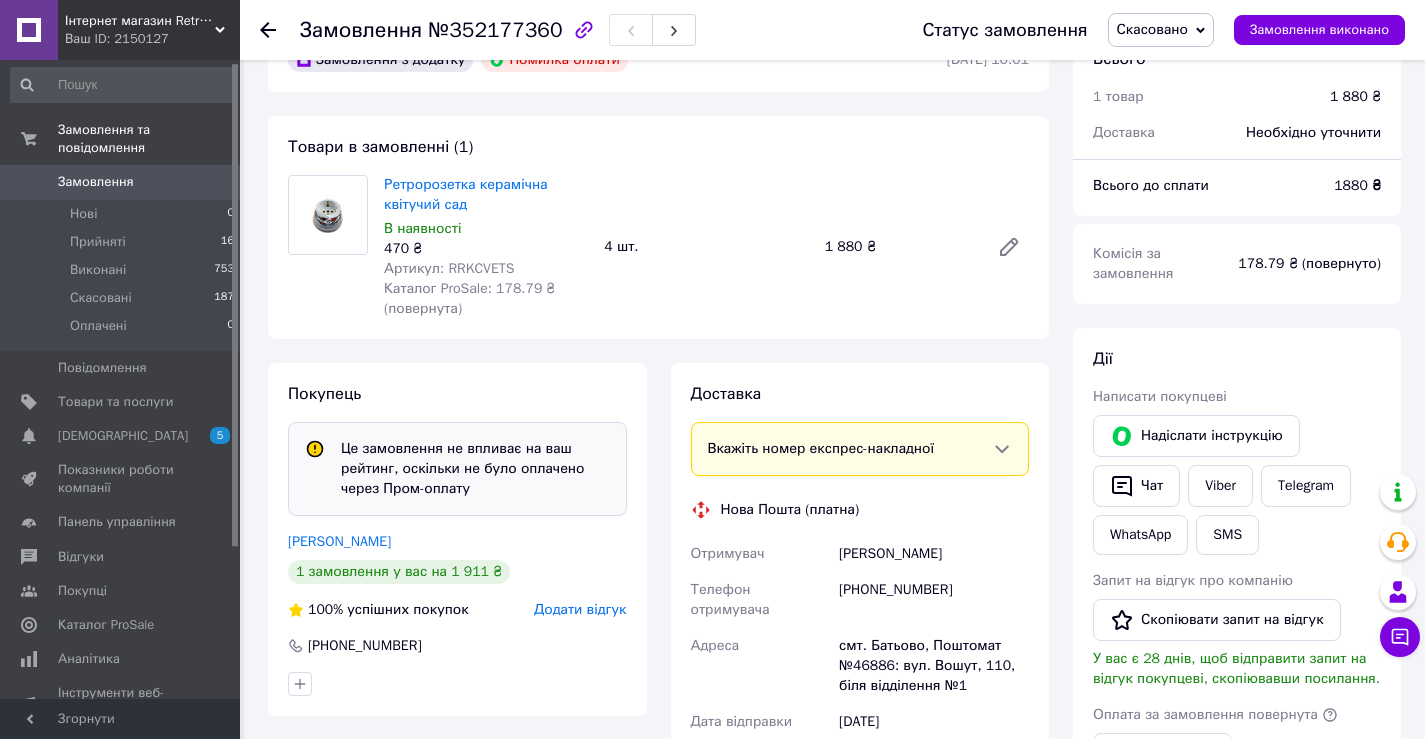scroll, scrollTop: 0, scrollLeft: 0, axis: both 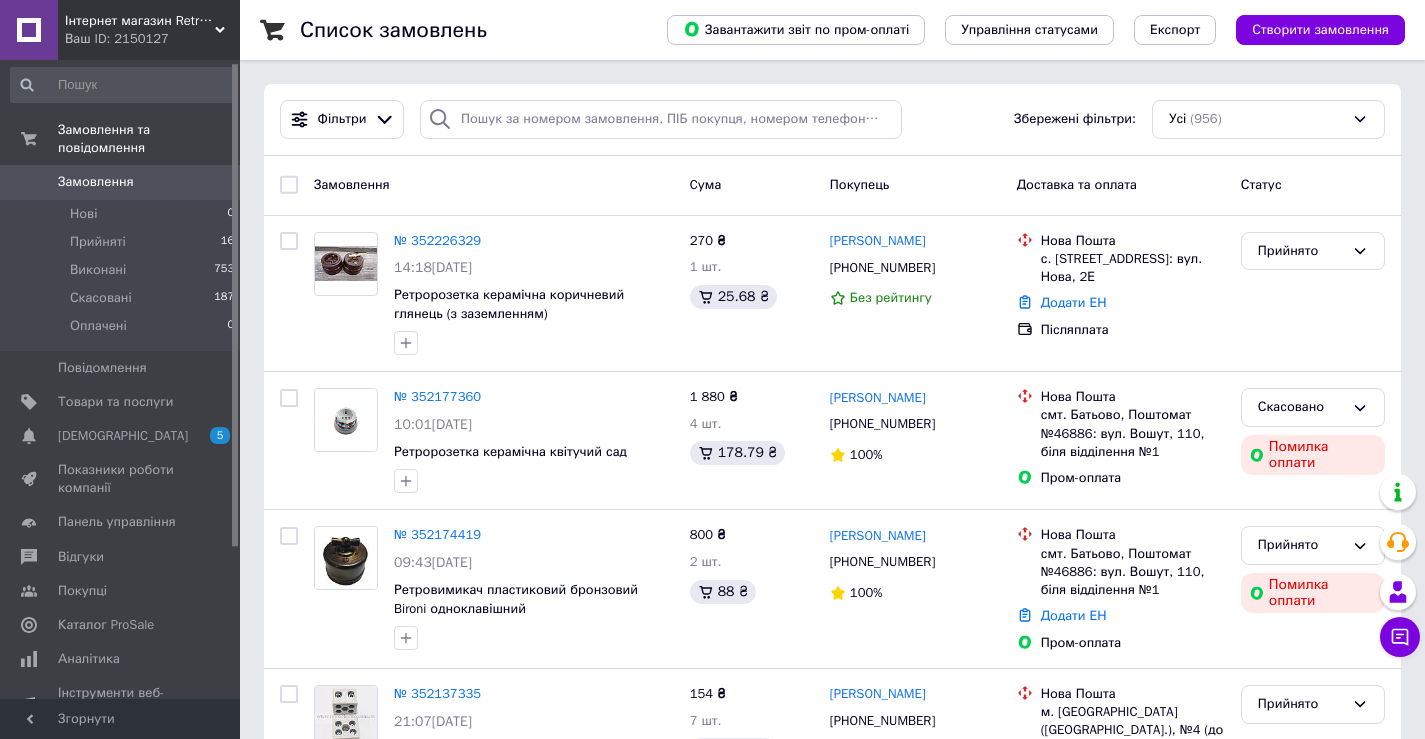 click on "Інтернет магазин Retro Shop Ваш ID: 2150127" at bounding box center (149, 30) 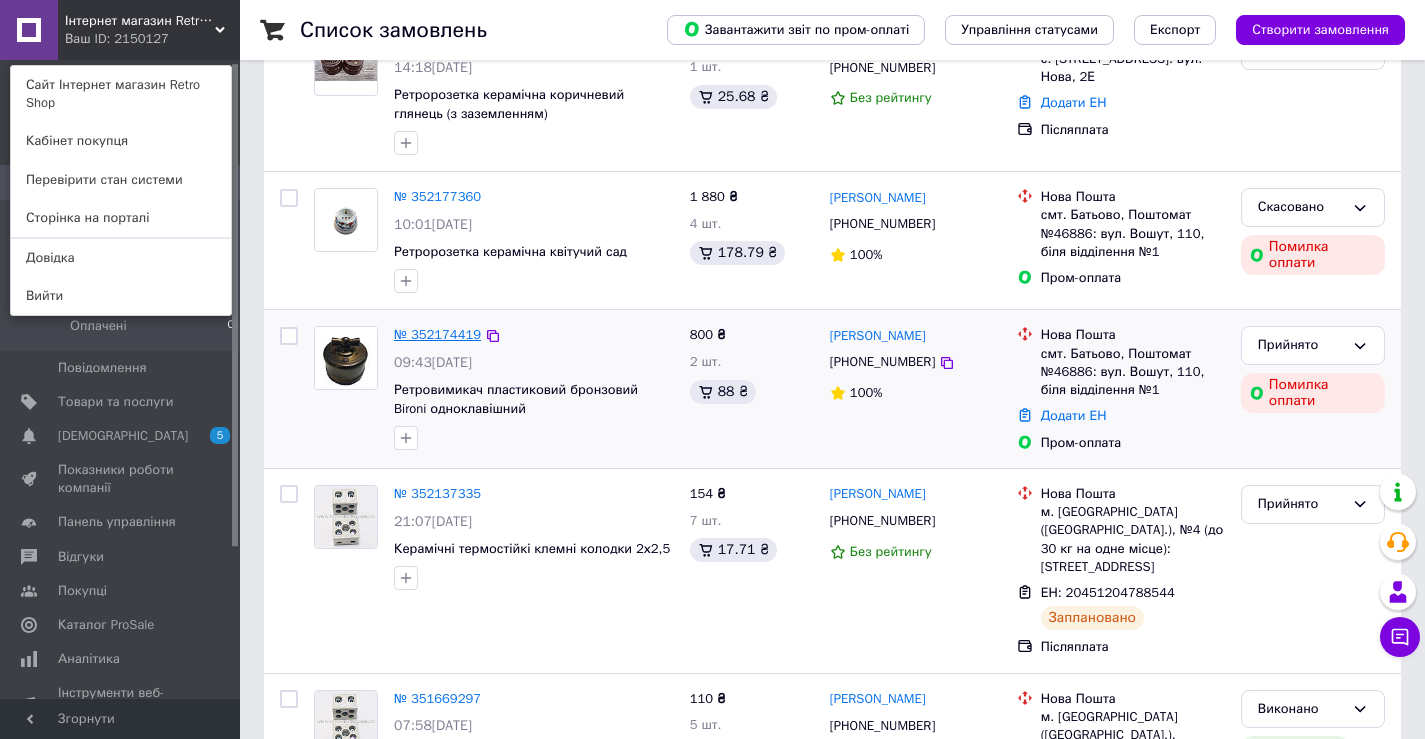 click on "№ 352174419" at bounding box center [437, 334] 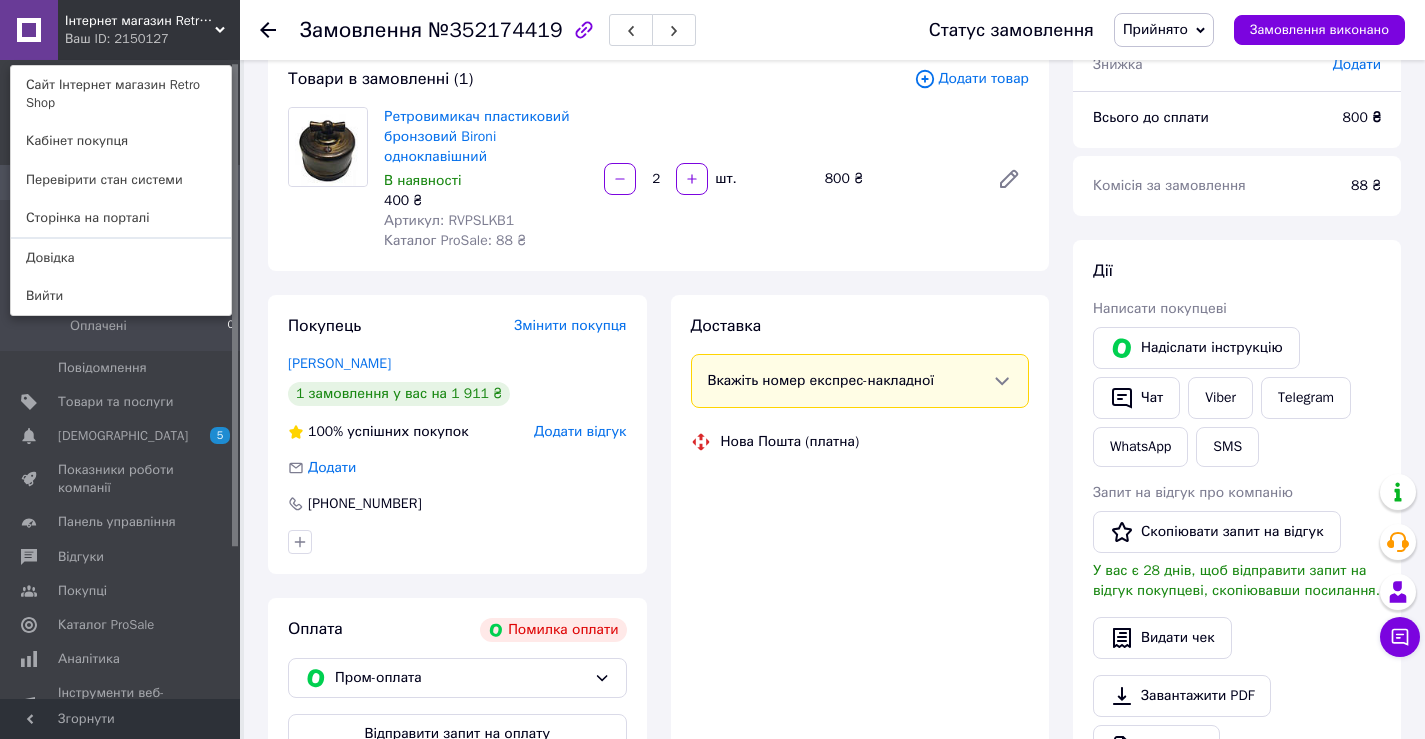 scroll, scrollTop: 0, scrollLeft: 0, axis: both 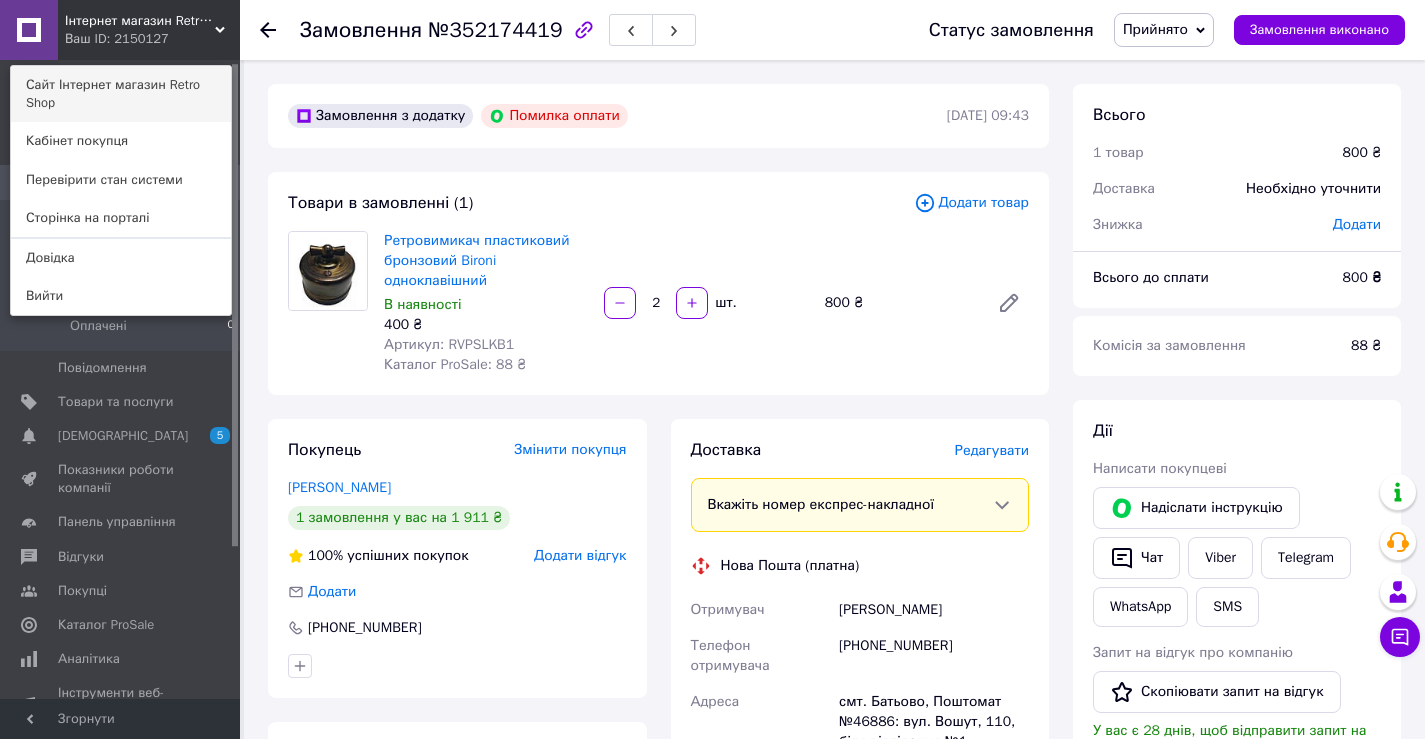 click on "Сайт Інтернет магазин Retro Shop" at bounding box center (121, 94) 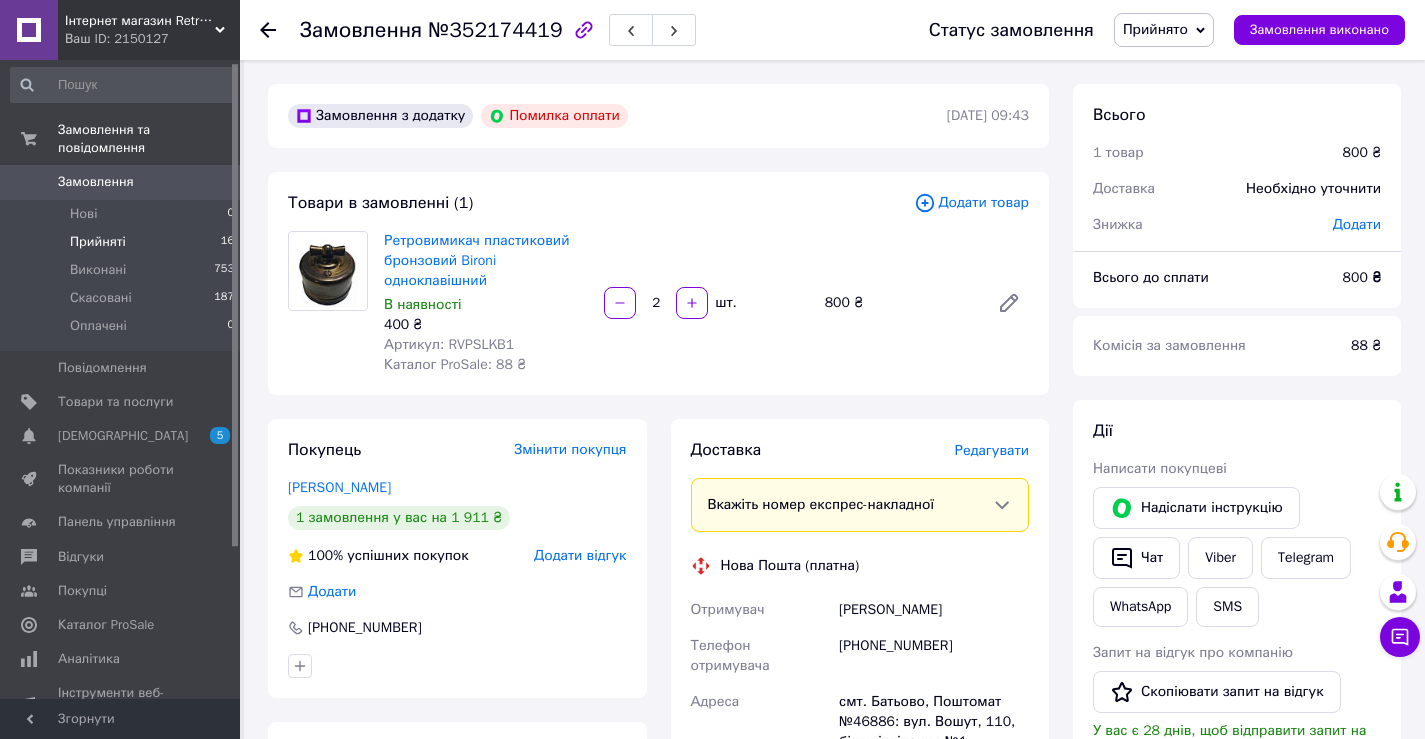 click on "Прийняті" at bounding box center [98, 242] 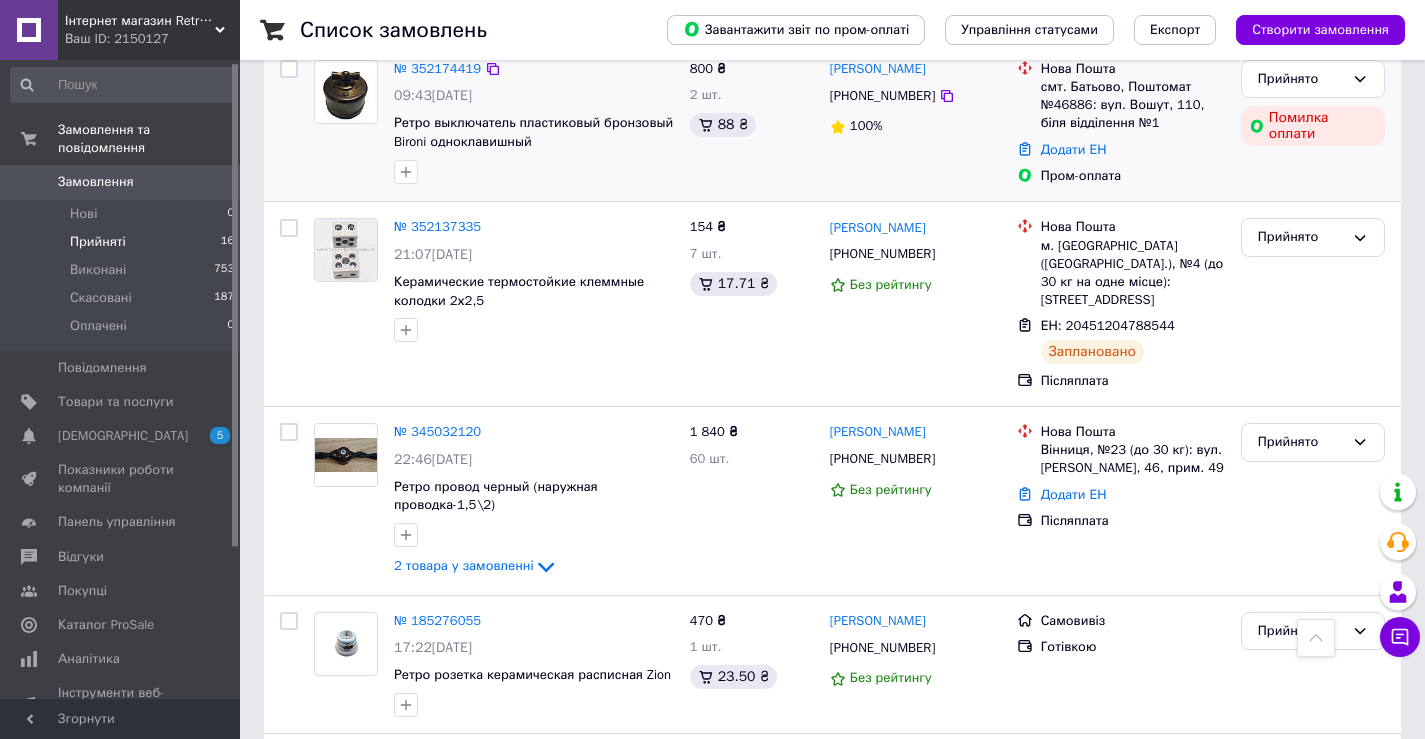 scroll, scrollTop: 500, scrollLeft: 0, axis: vertical 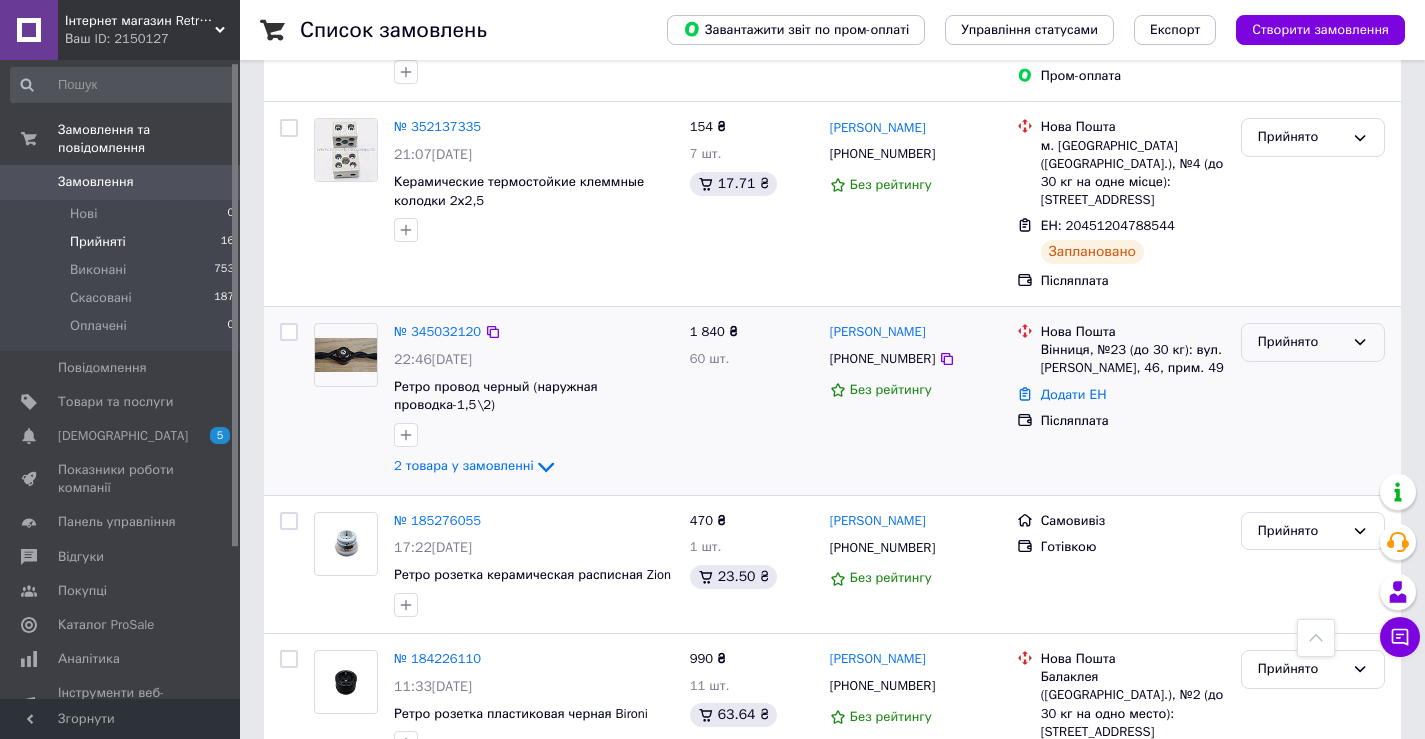 click on "Прийнято" at bounding box center (1301, 342) 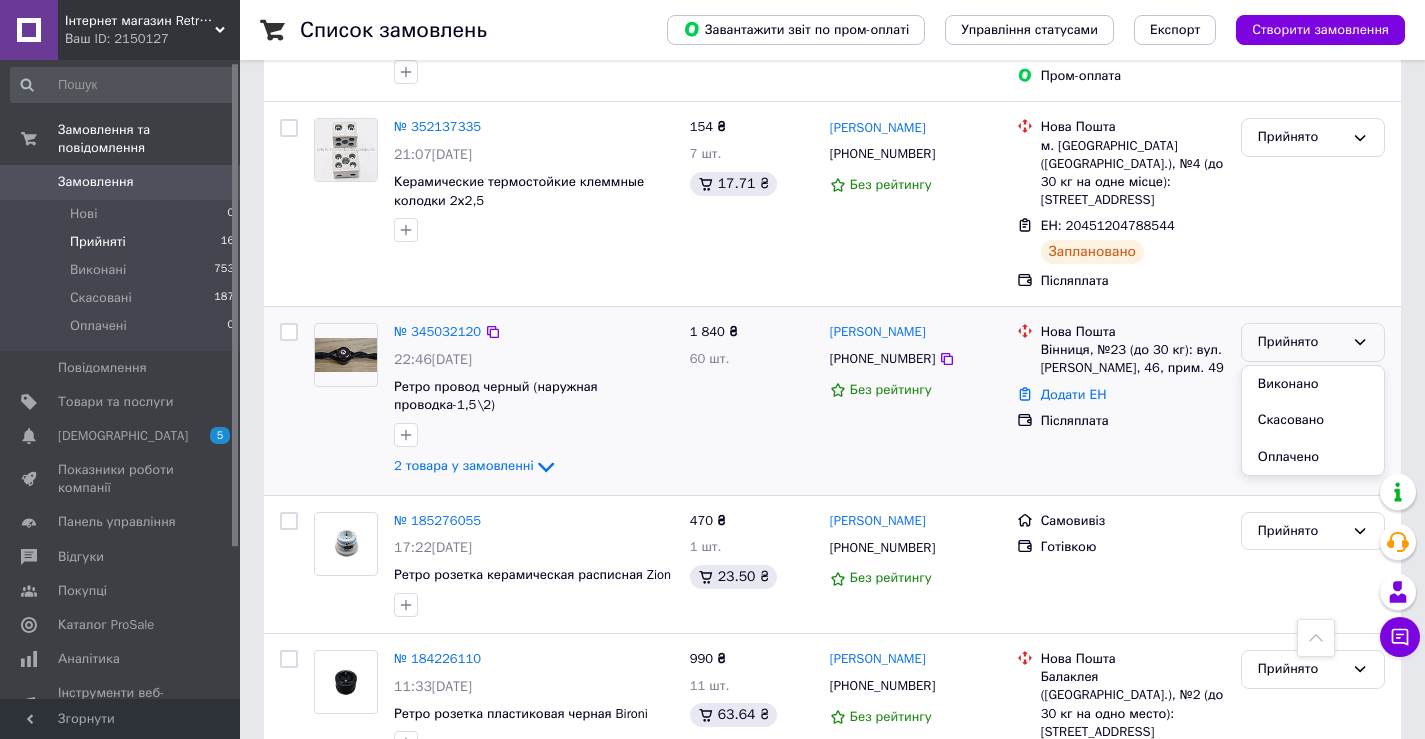 click on "Виконано" at bounding box center [1313, 384] 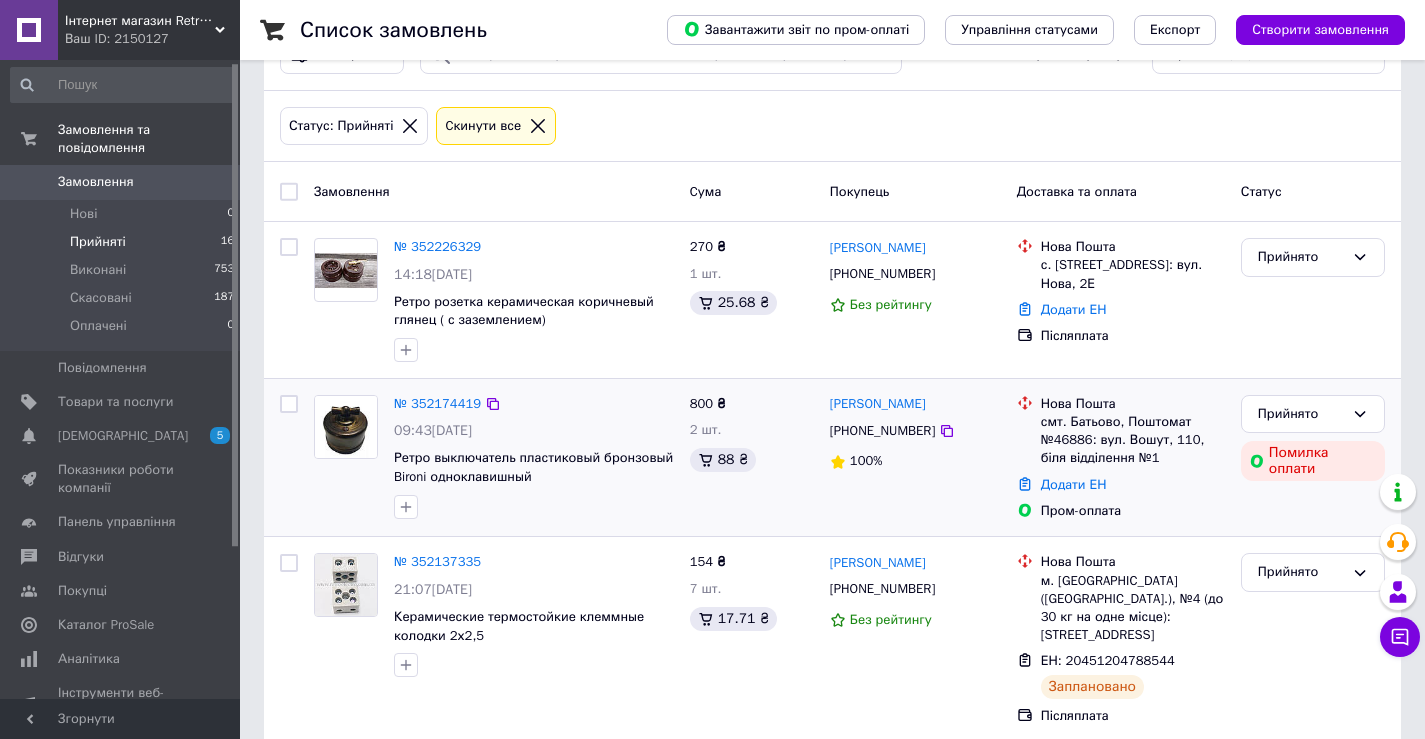 scroll, scrollTop: 100, scrollLeft: 0, axis: vertical 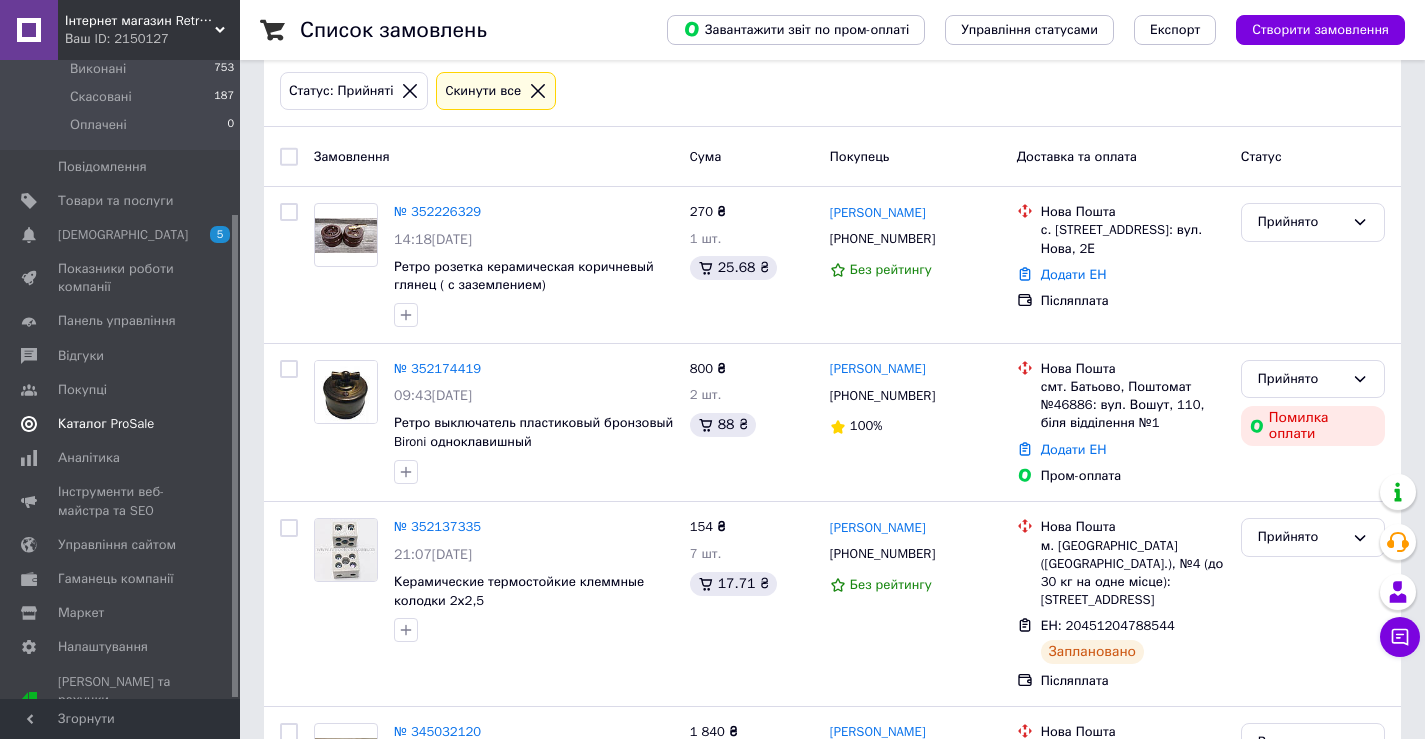 click on "Каталог ProSale" at bounding box center (106, 424) 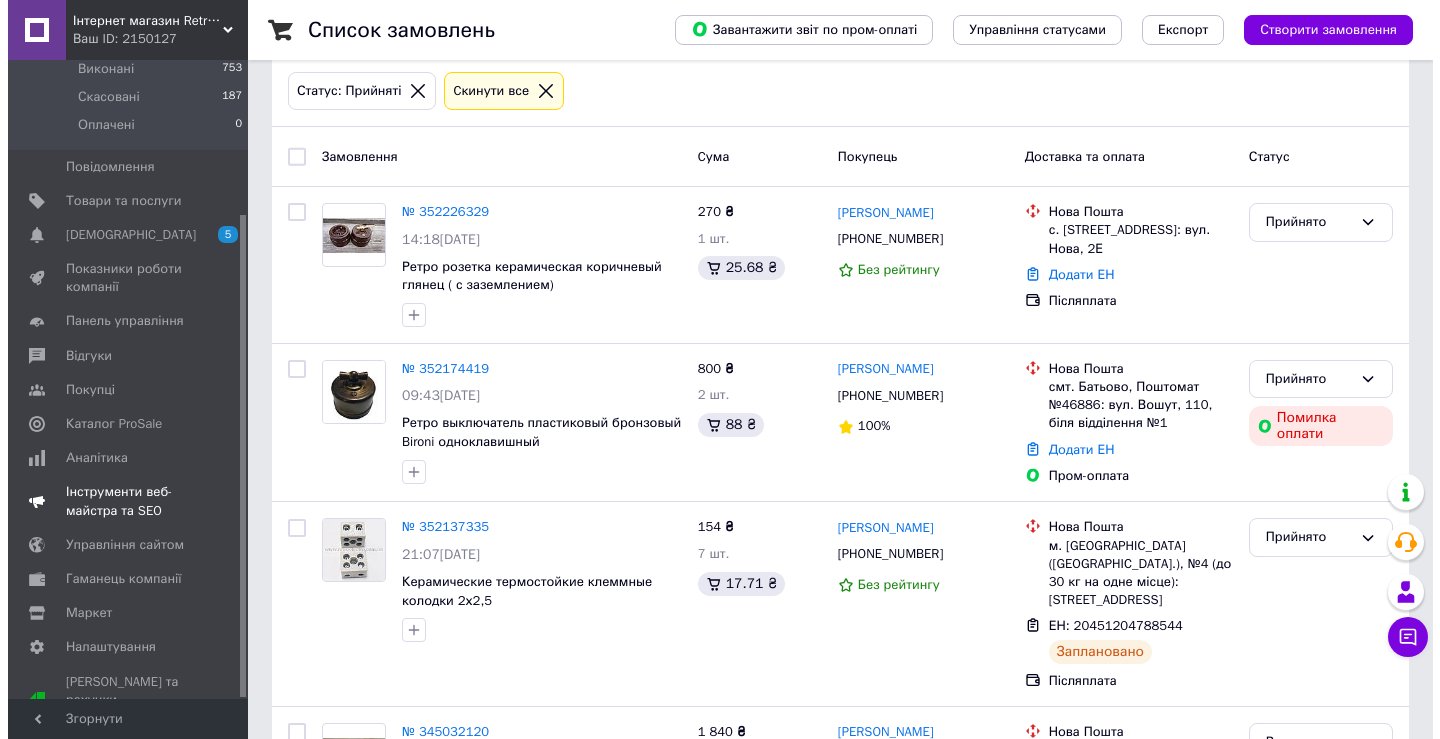 scroll, scrollTop: 0, scrollLeft: 0, axis: both 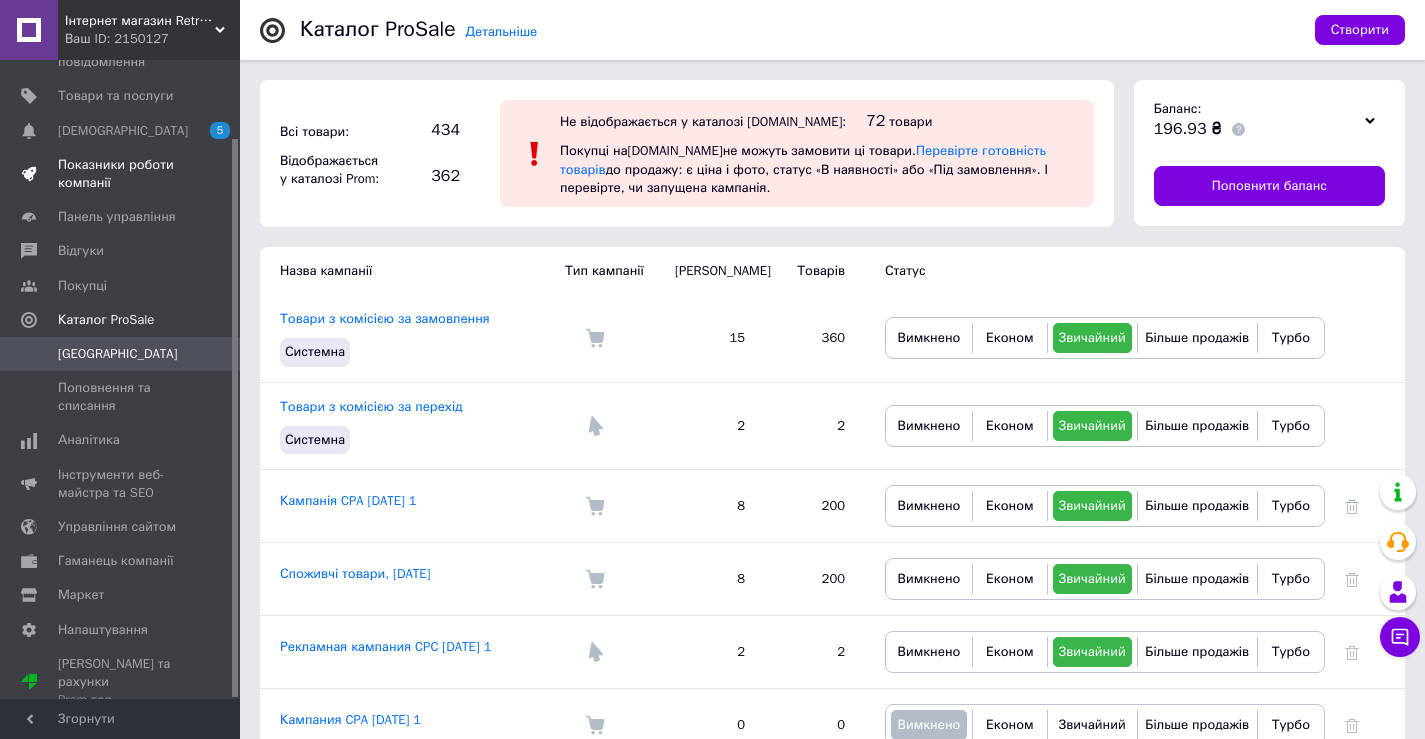 click on "Показники роботи компанії" at bounding box center [121, 174] 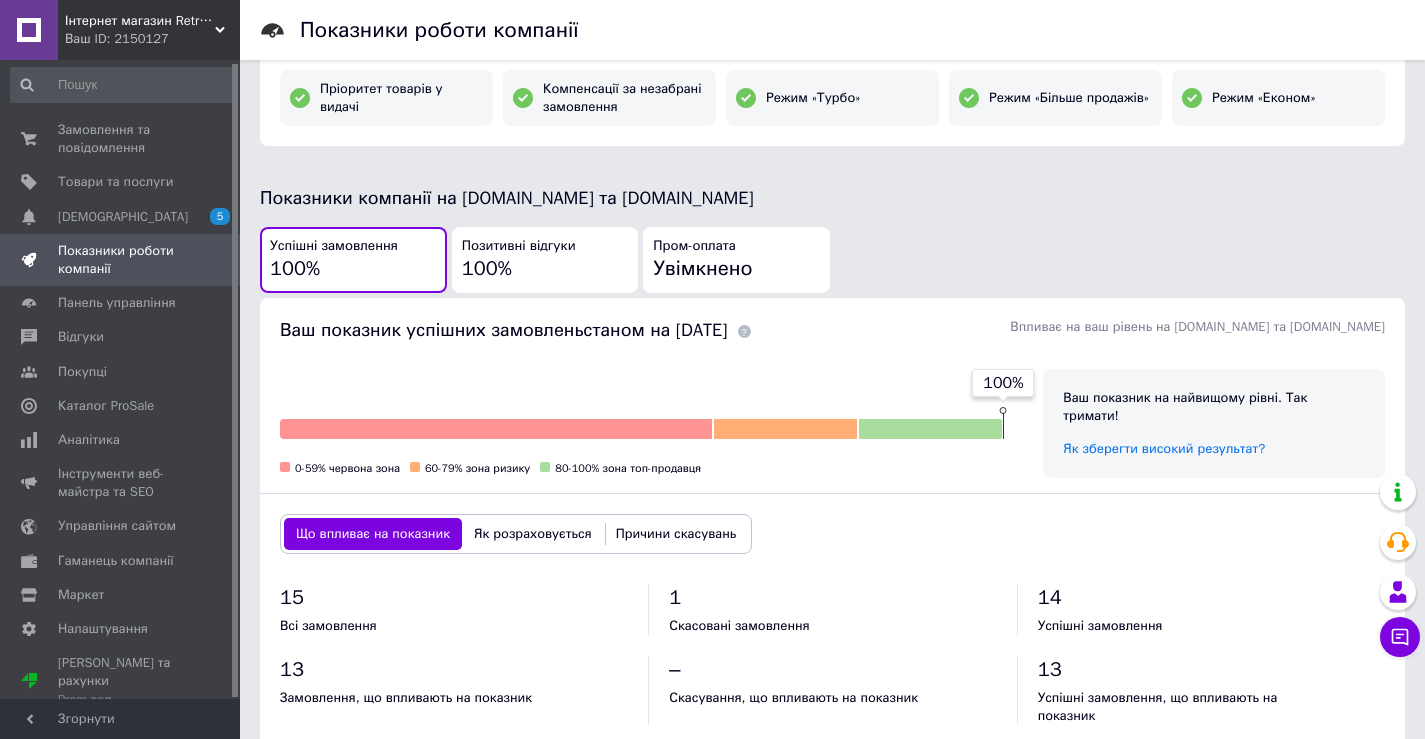 scroll, scrollTop: 400, scrollLeft: 0, axis: vertical 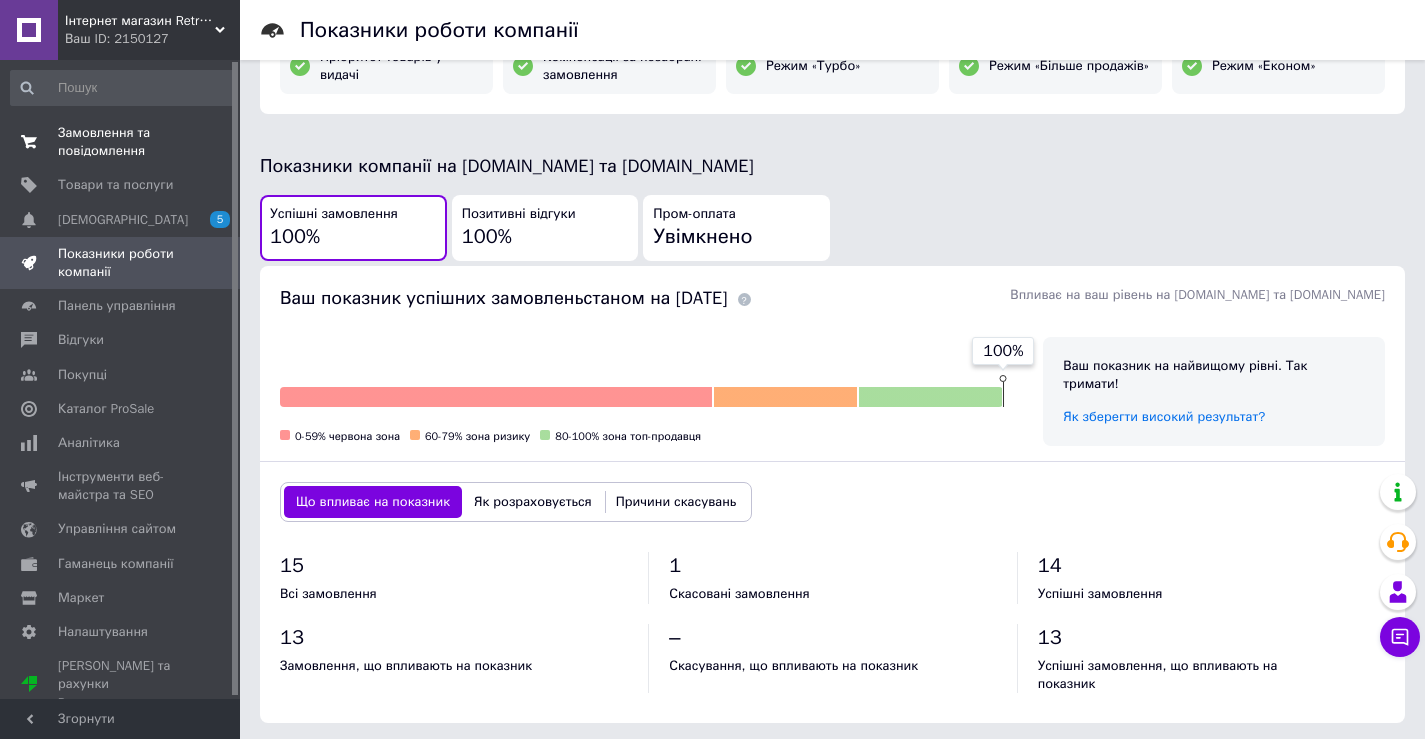 click on "Замовлення та повідомлення" at bounding box center (121, 142) 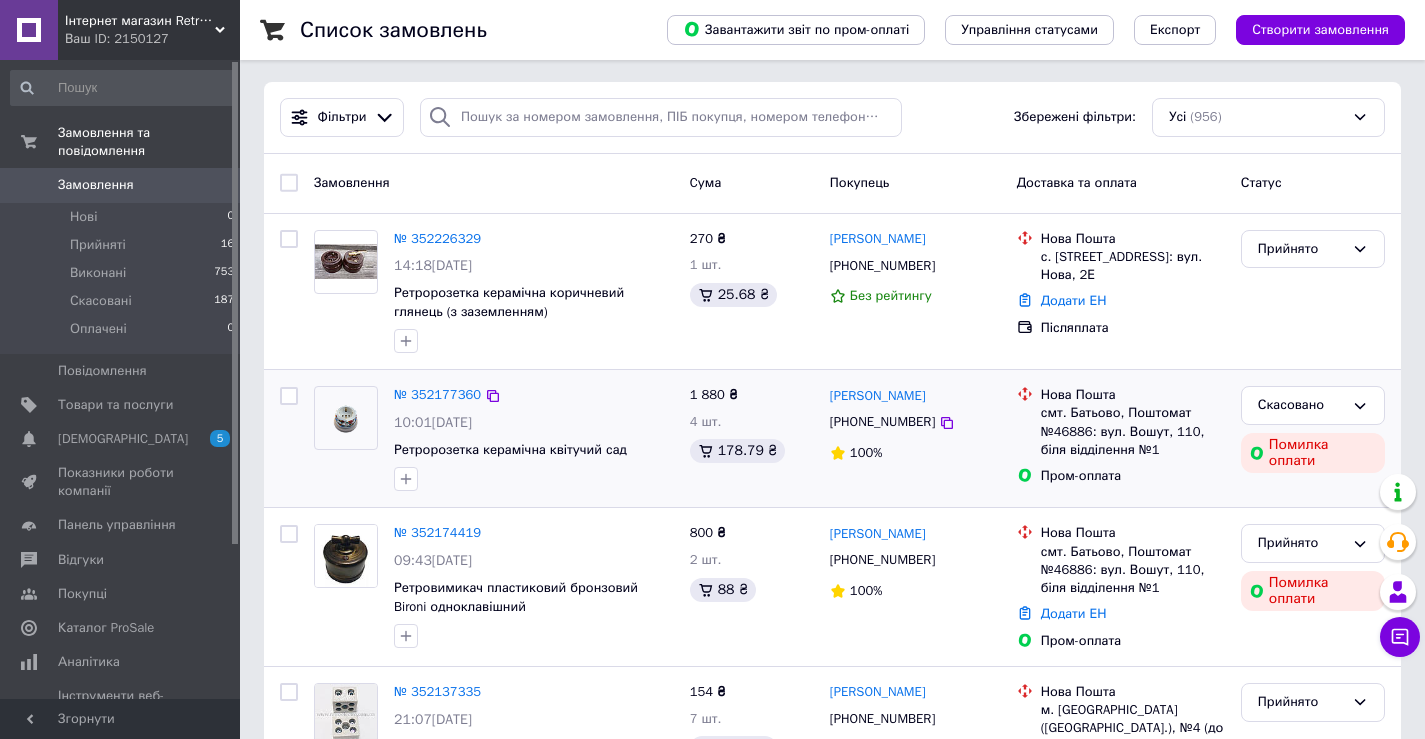 scroll, scrollTop: 0, scrollLeft: 0, axis: both 